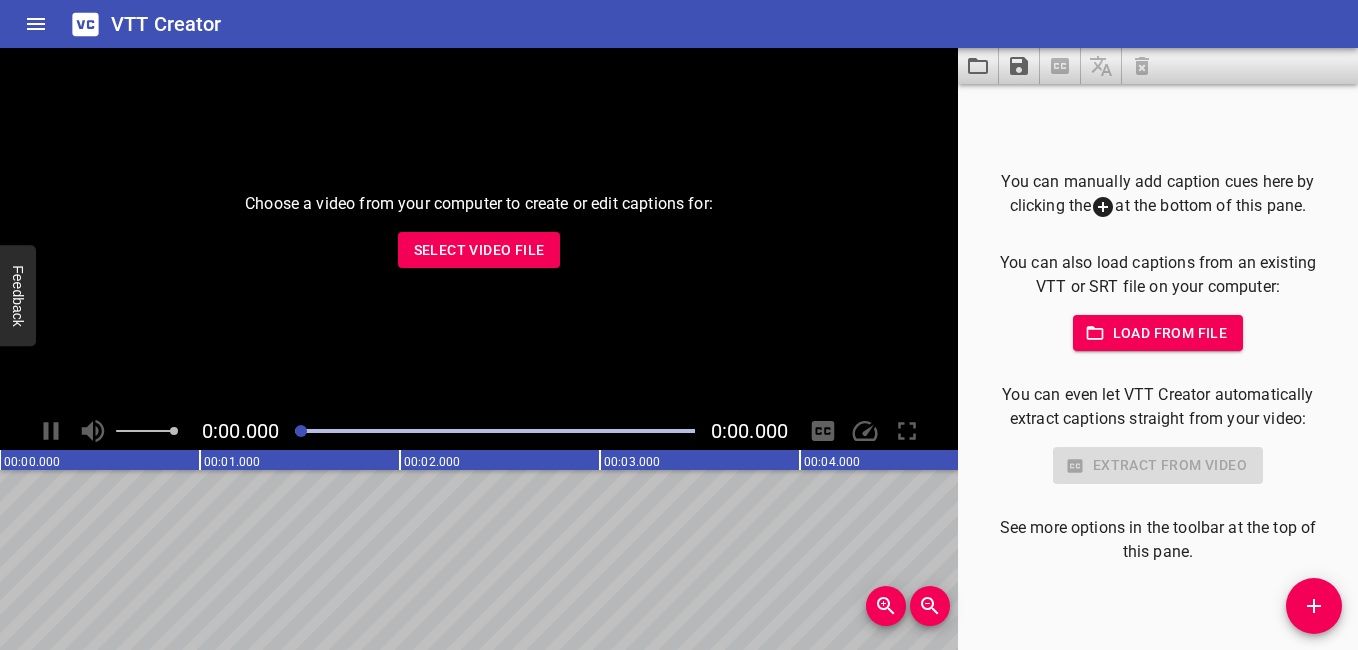 scroll, scrollTop: 0, scrollLeft: 0, axis: both 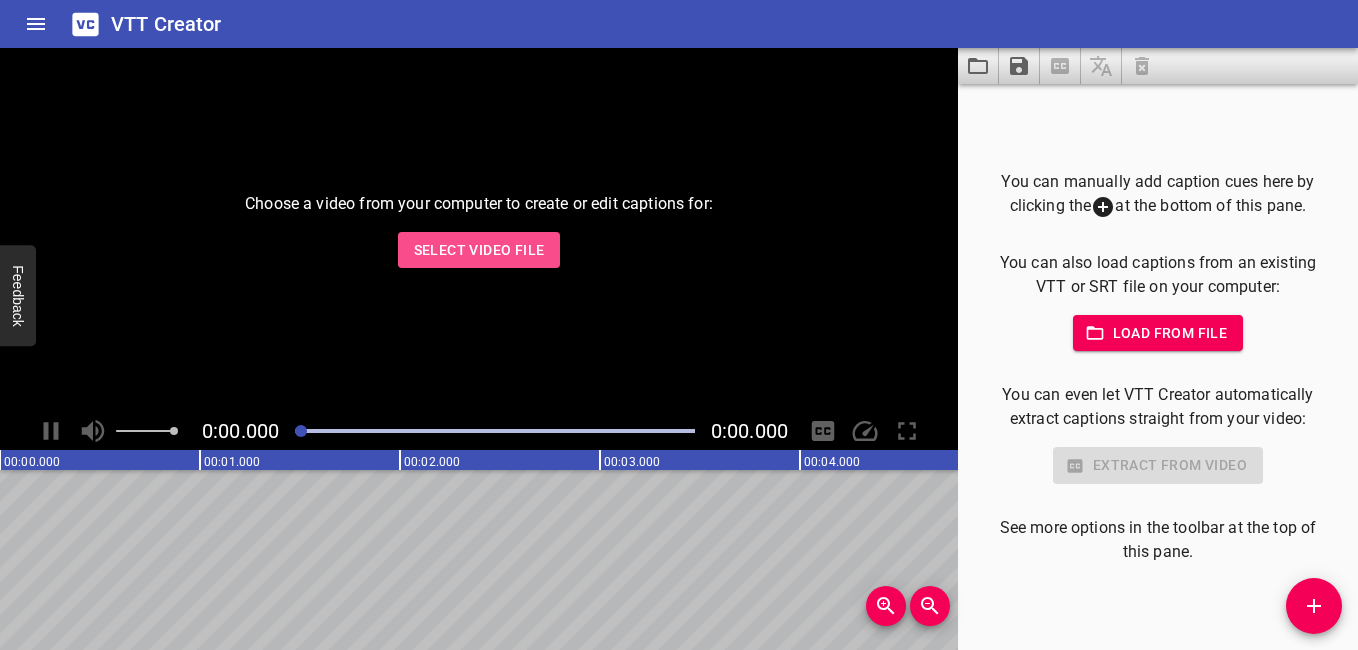 click on "Select Video File" at bounding box center [479, 250] 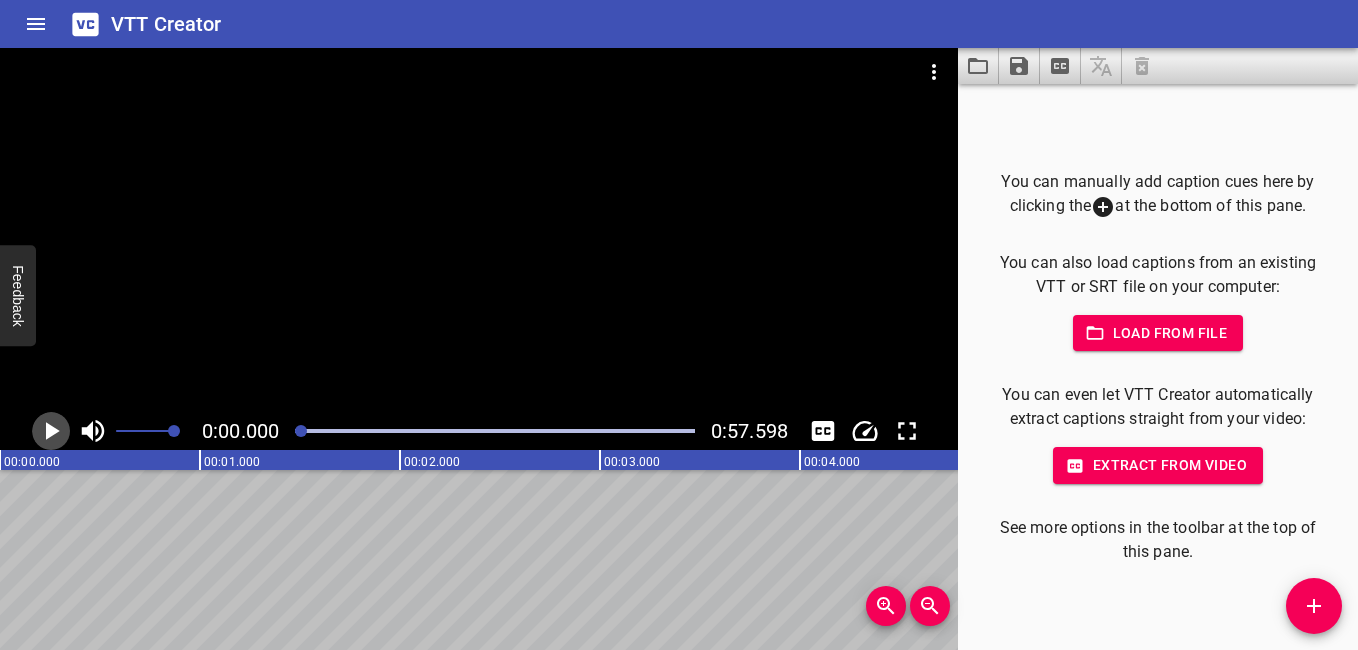 click at bounding box center (51, 431) 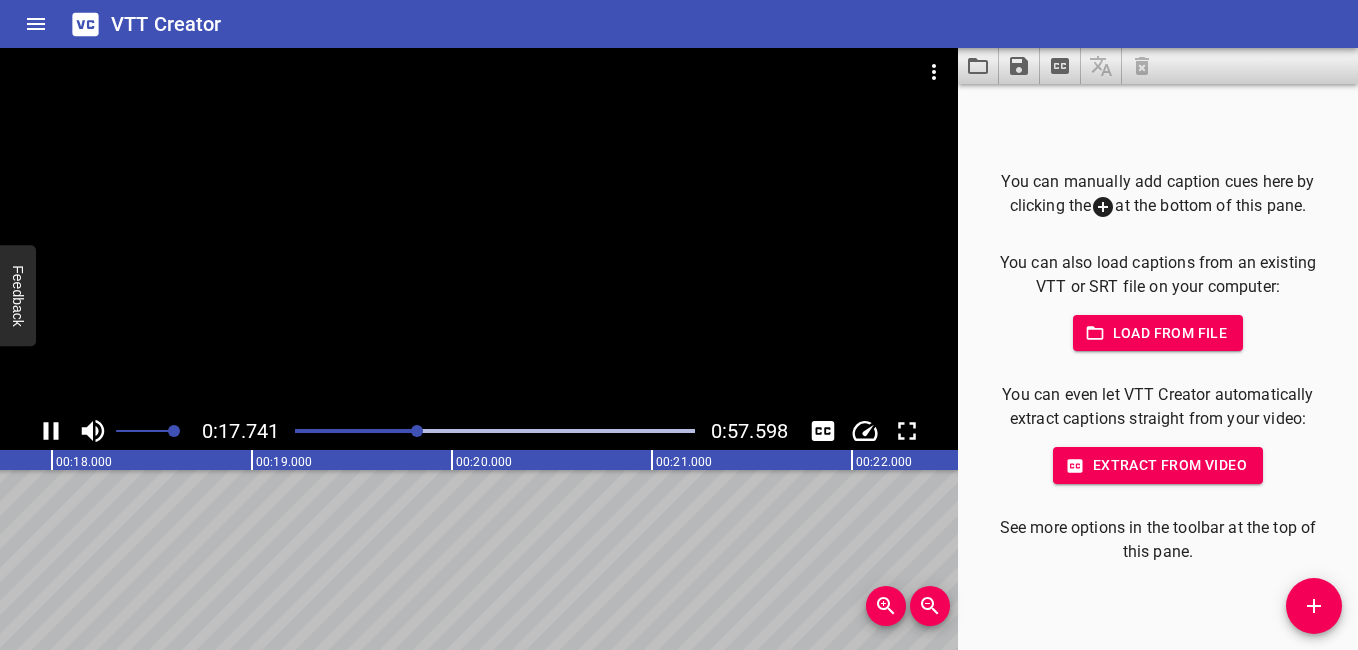 click at bounding box center (495, 431) 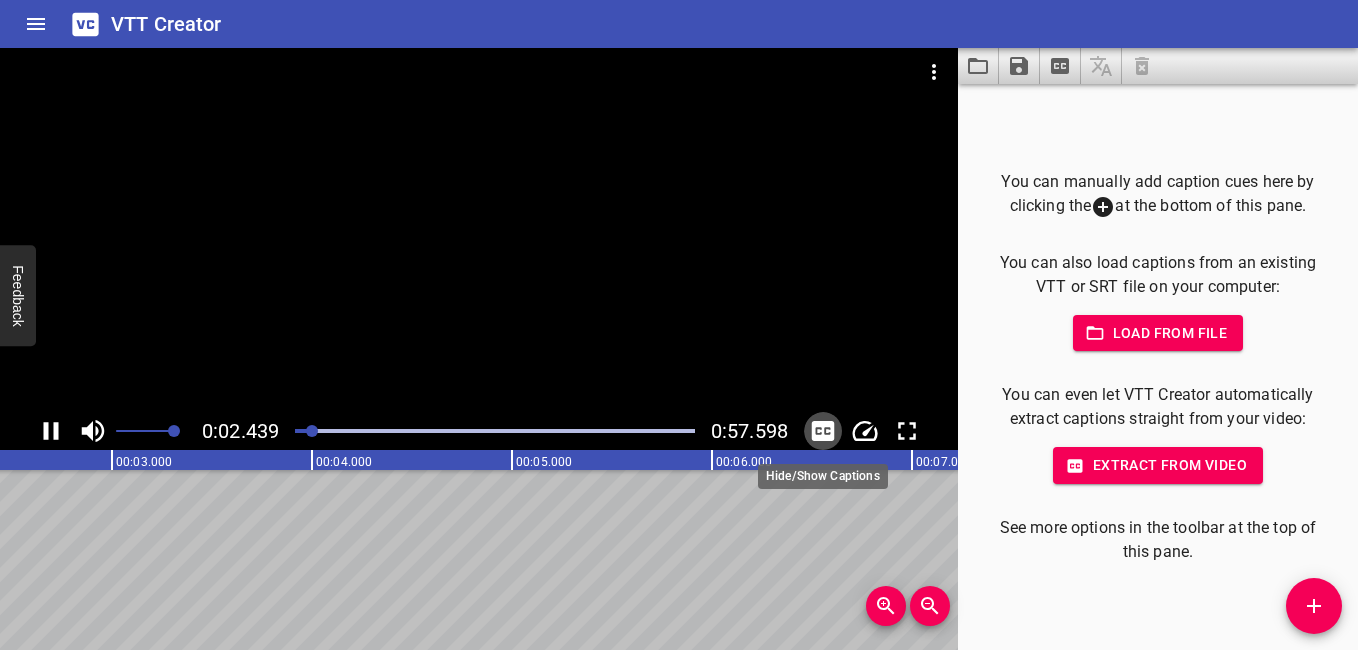 click at bounding box center [823, 431] 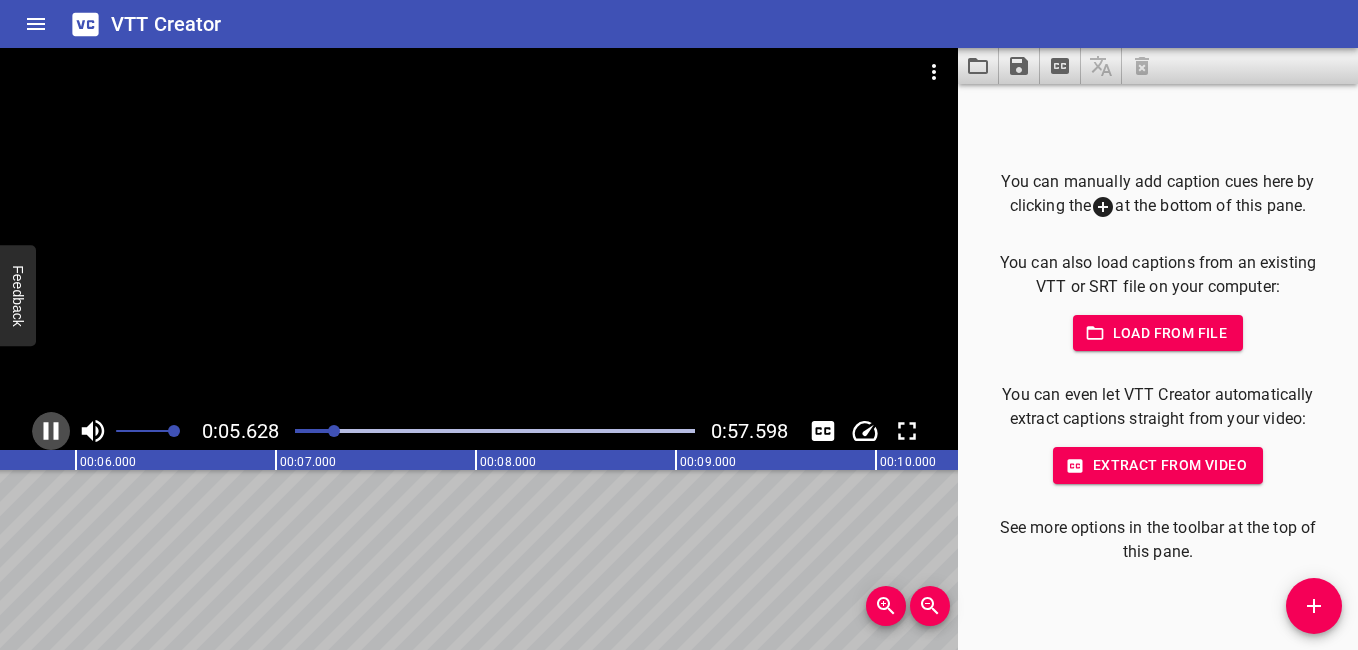 click at bounding box center [51, 431] 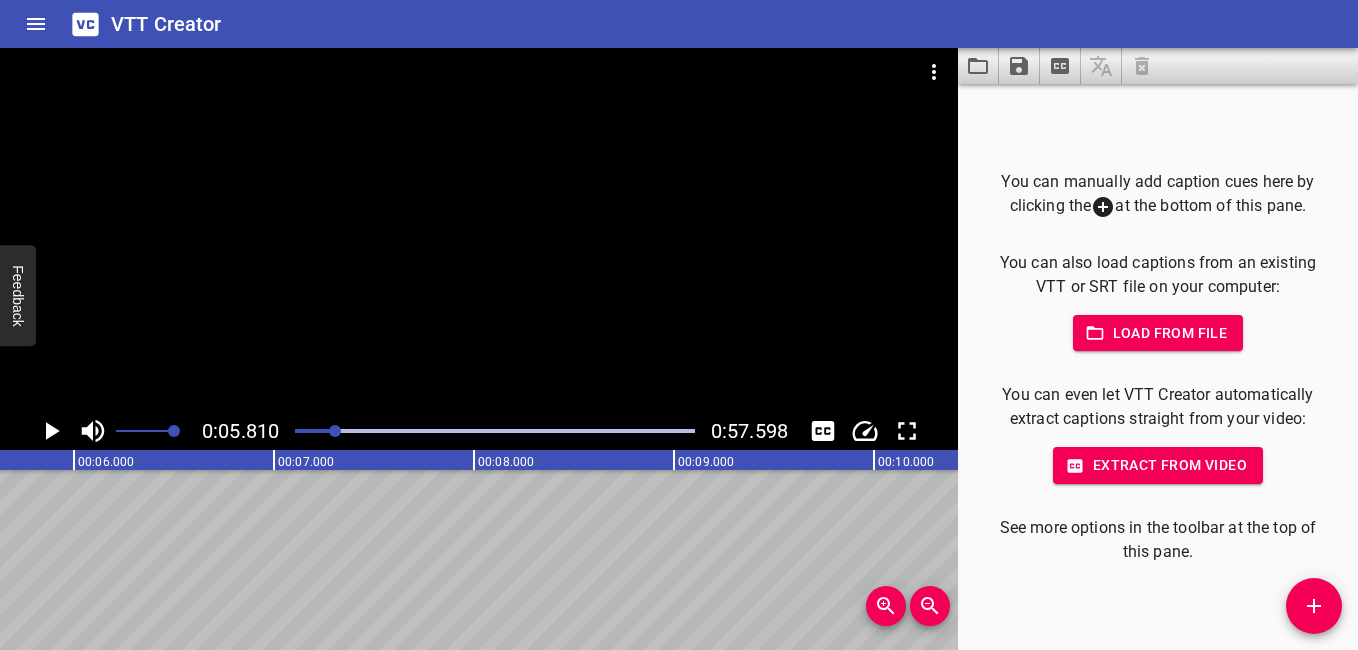 scroll, scrollTop: 0, scrollLeft: 1162, axis: horizontal 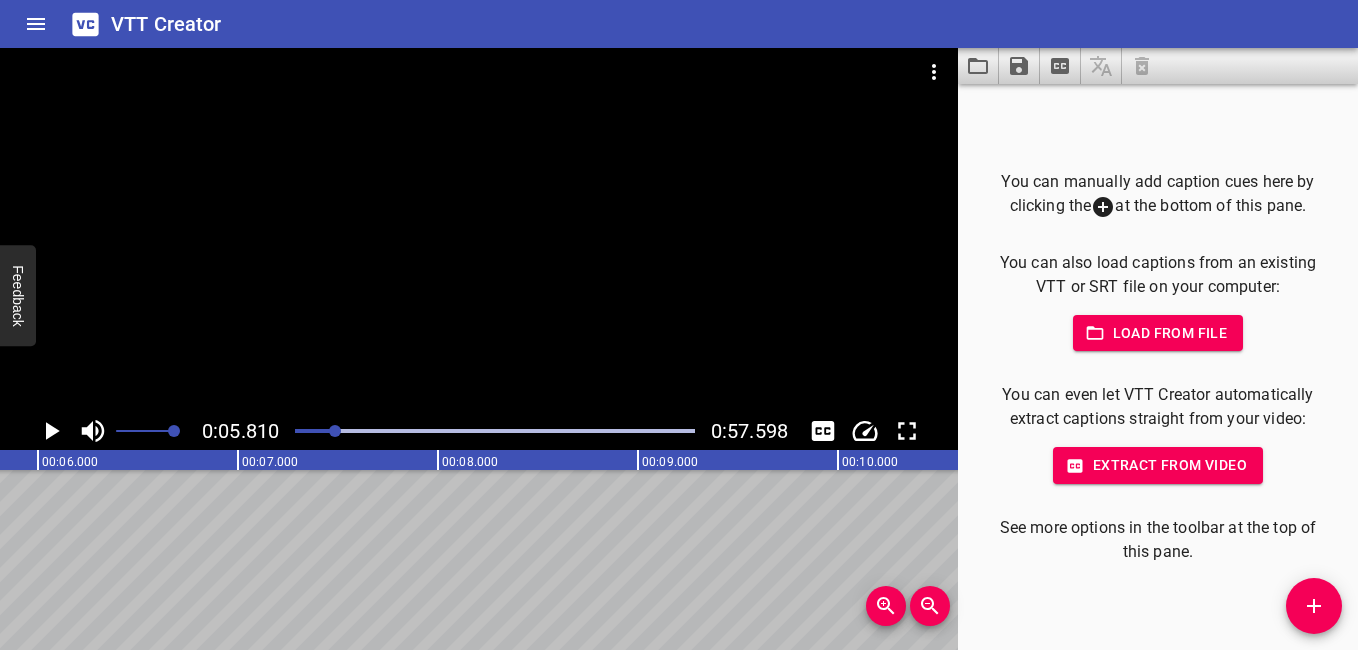click at bounding box center (136, 431) 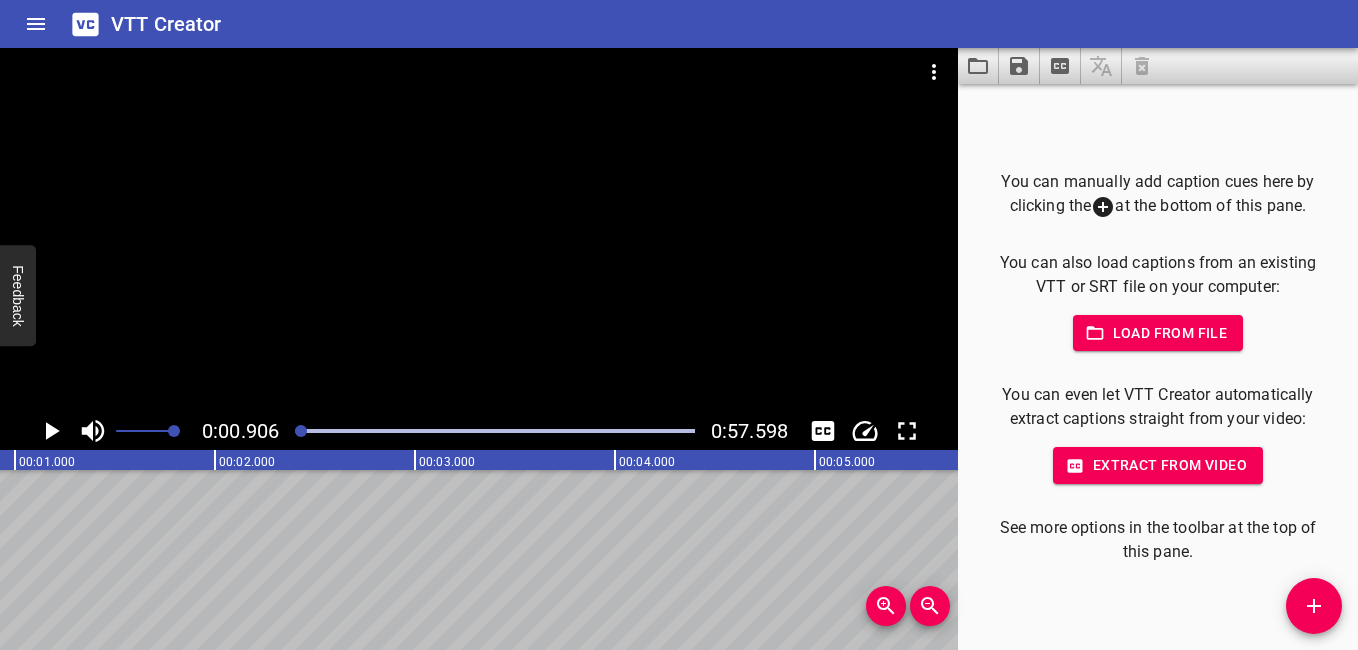 scroll, scrollTop: 0, scrollLeft: 181, axis: horizontal 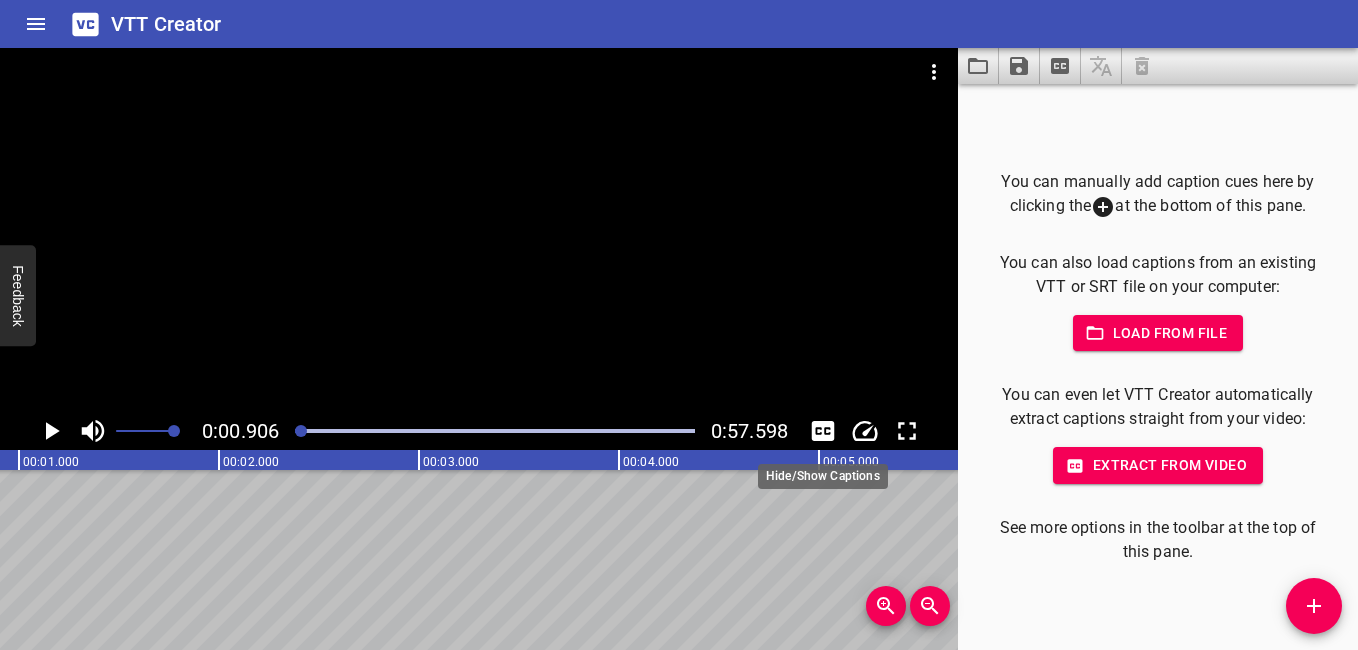 click at bounding box center [823, 431] 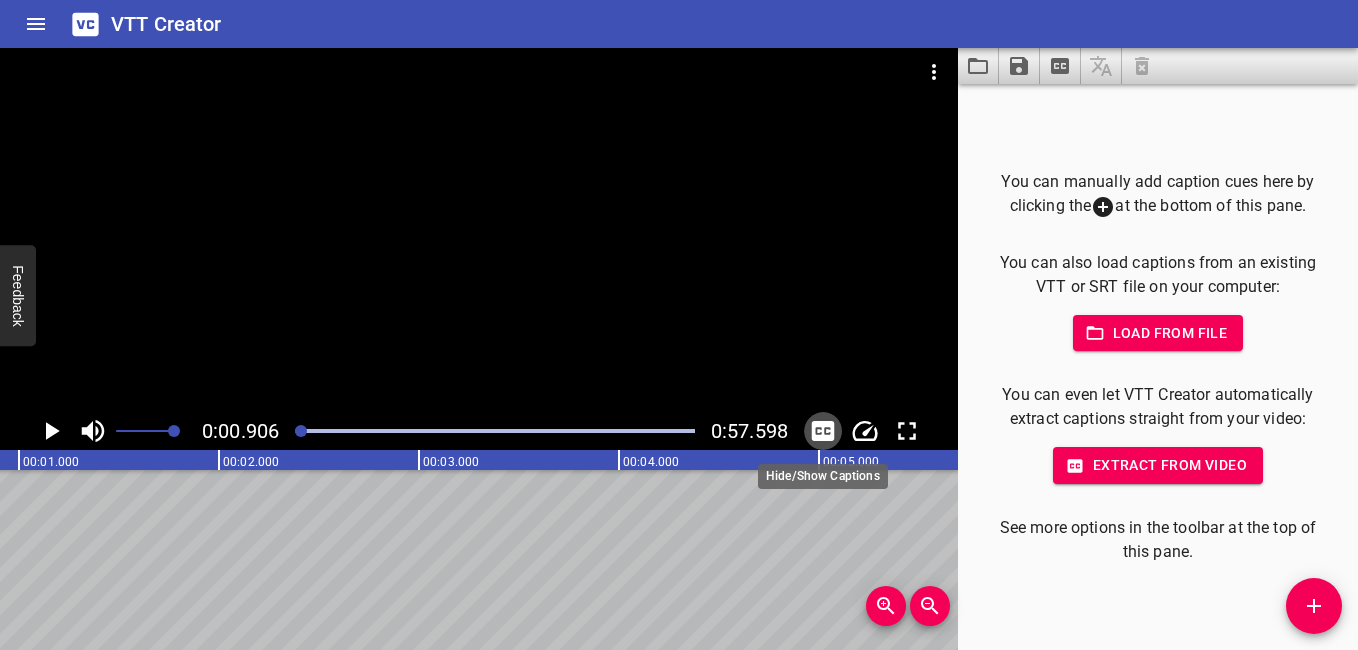 click at bounding box center (823, 431) 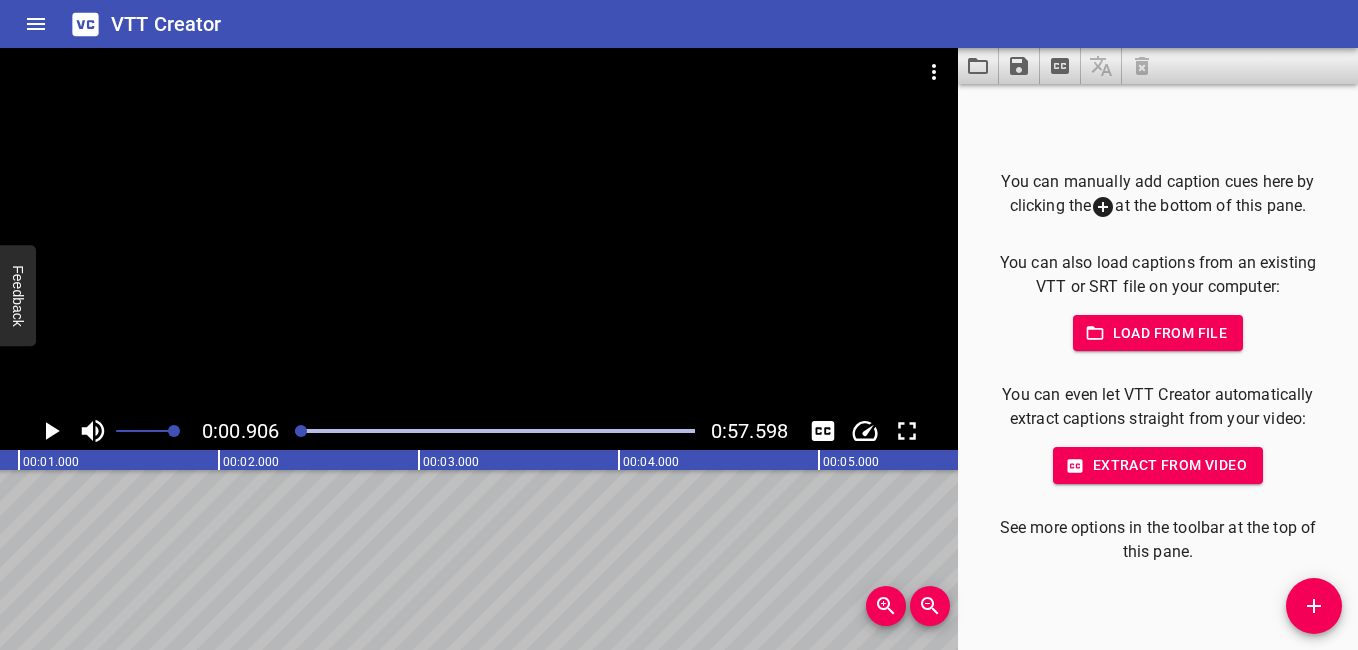 click at bounding box center (51, 431) 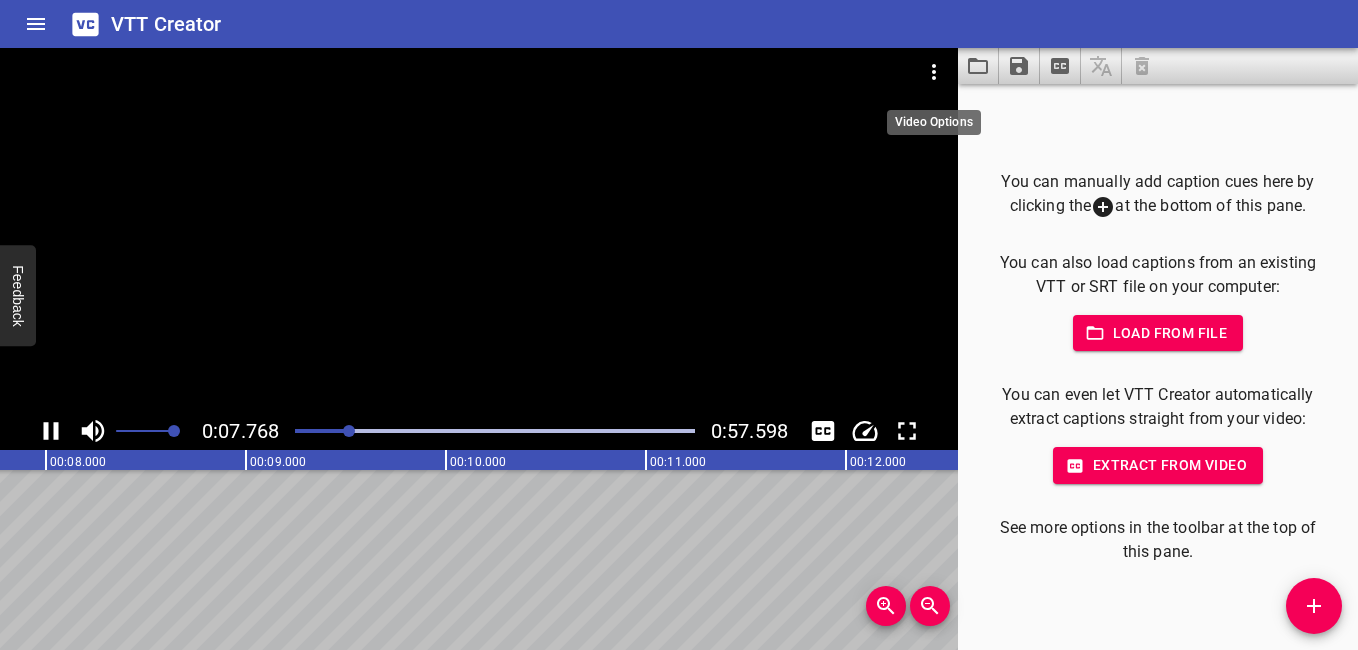 click at bounding box center [934, 72] 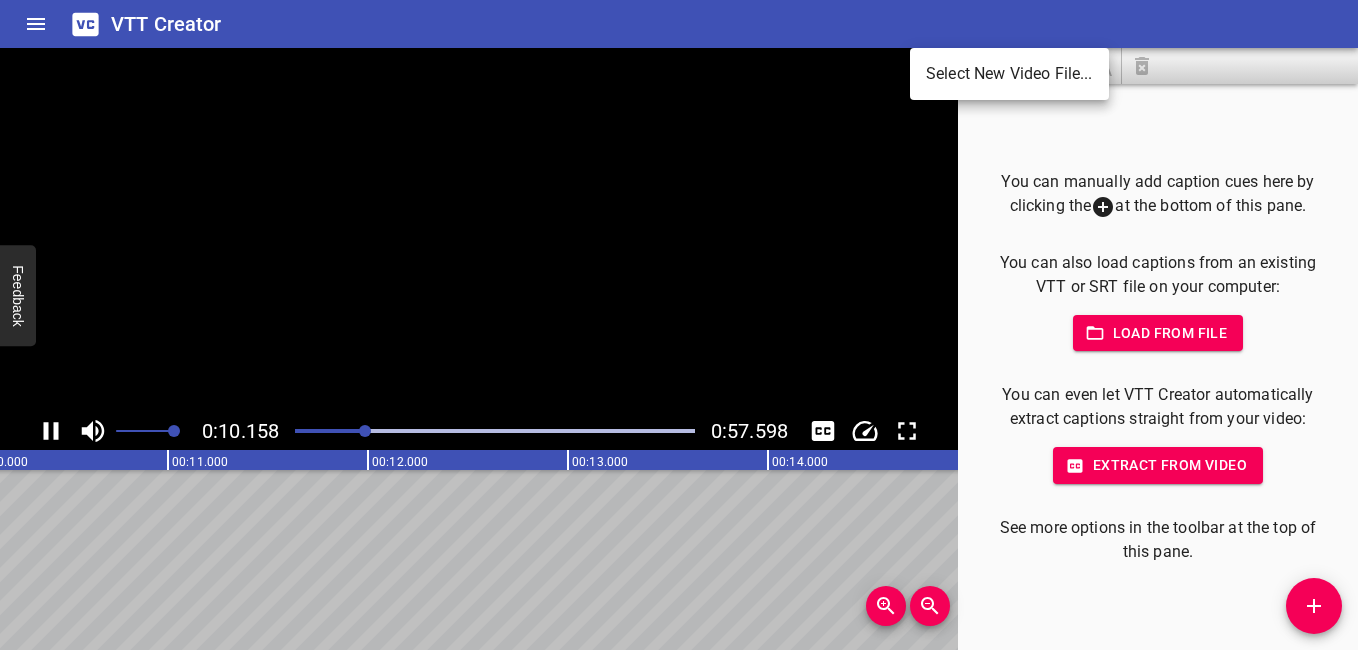 click at bounding box center [679, 325] 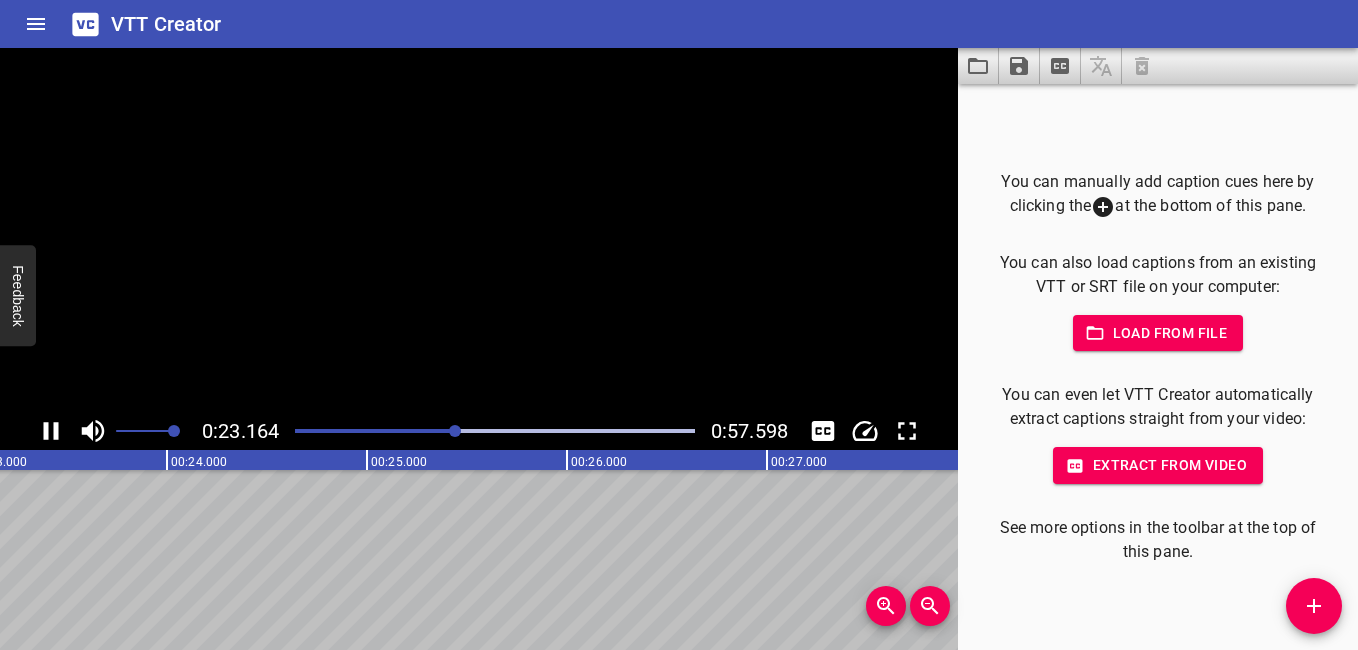 click at bounding box center (1103, 207) 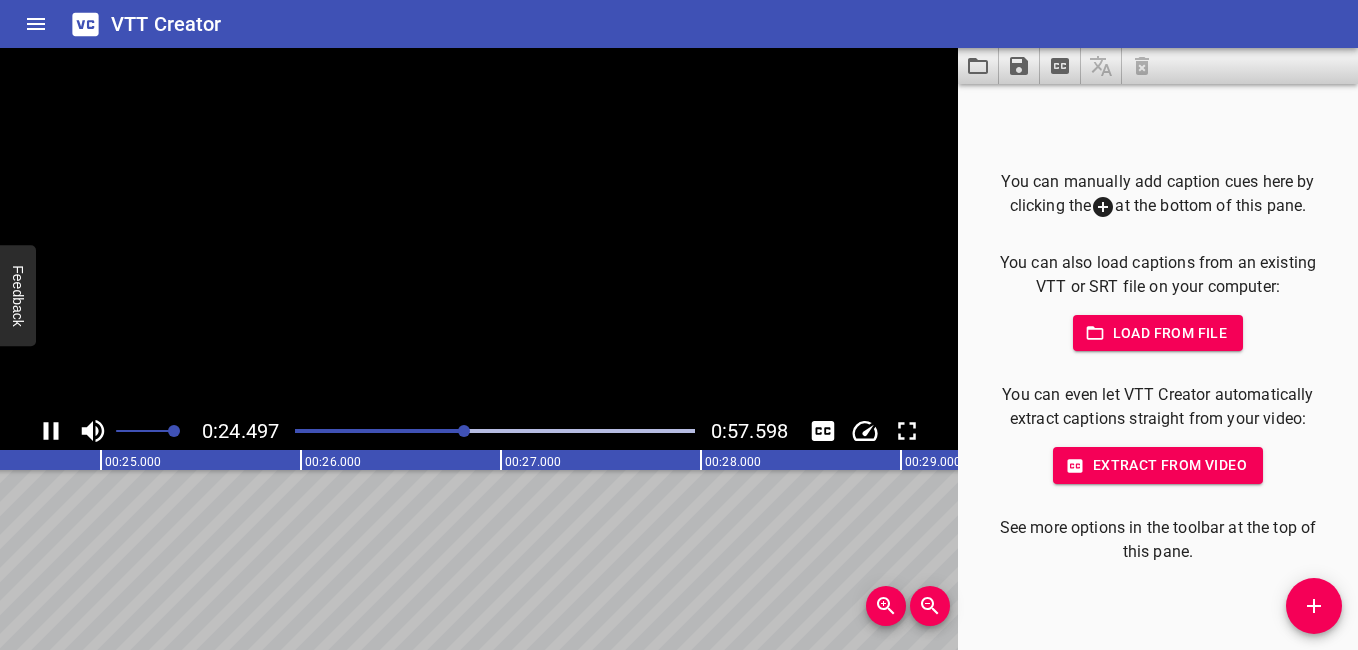 click at bounding box center [1103, 207] 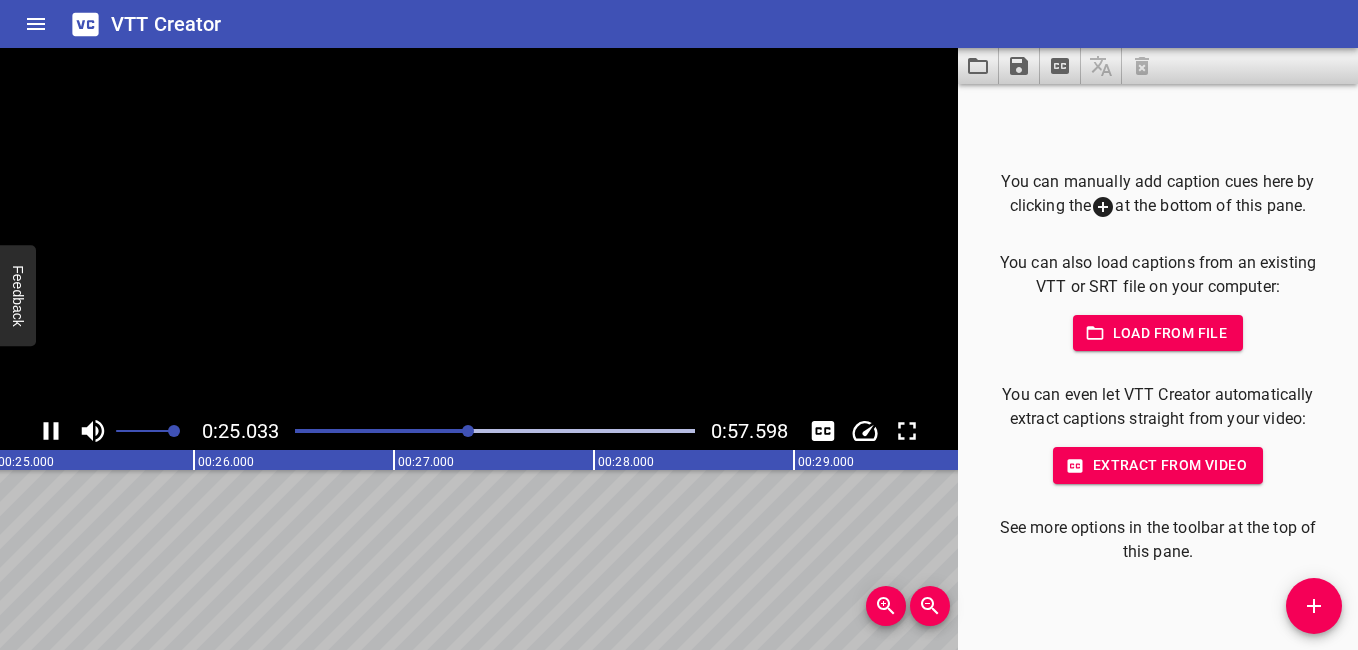 click at bounding box center [1103, 207] 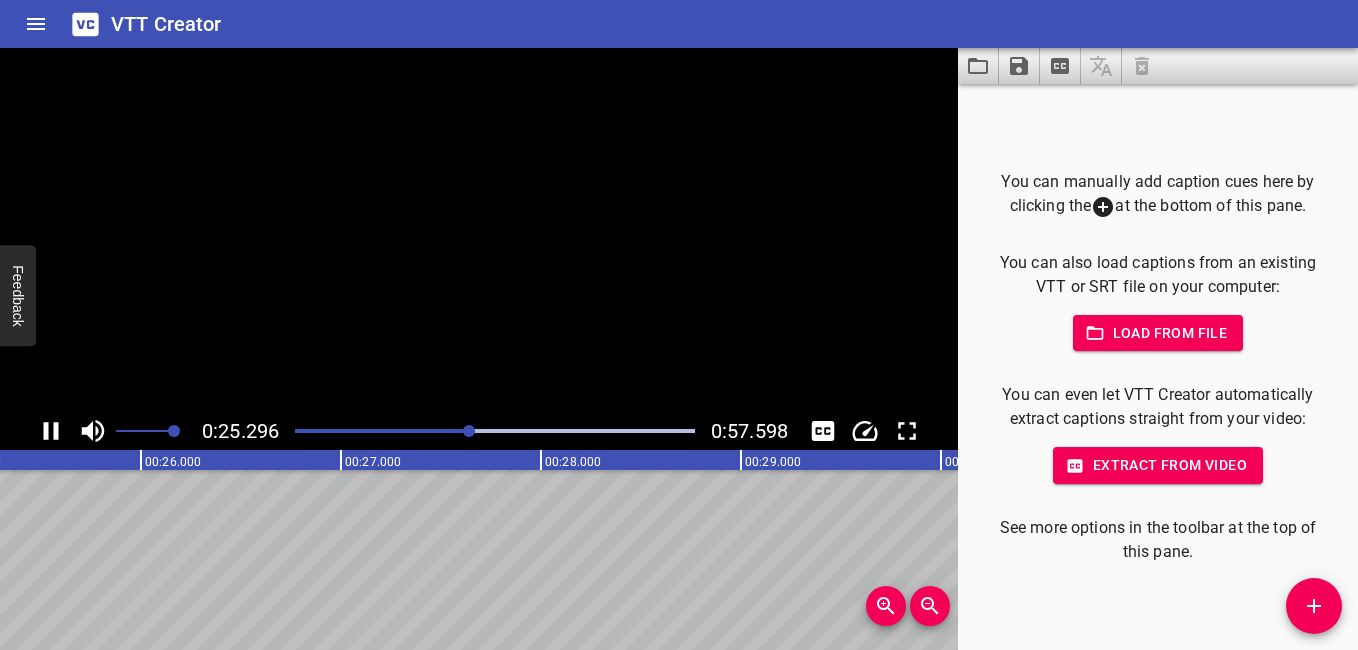 click at bounding box center [1103, 207] 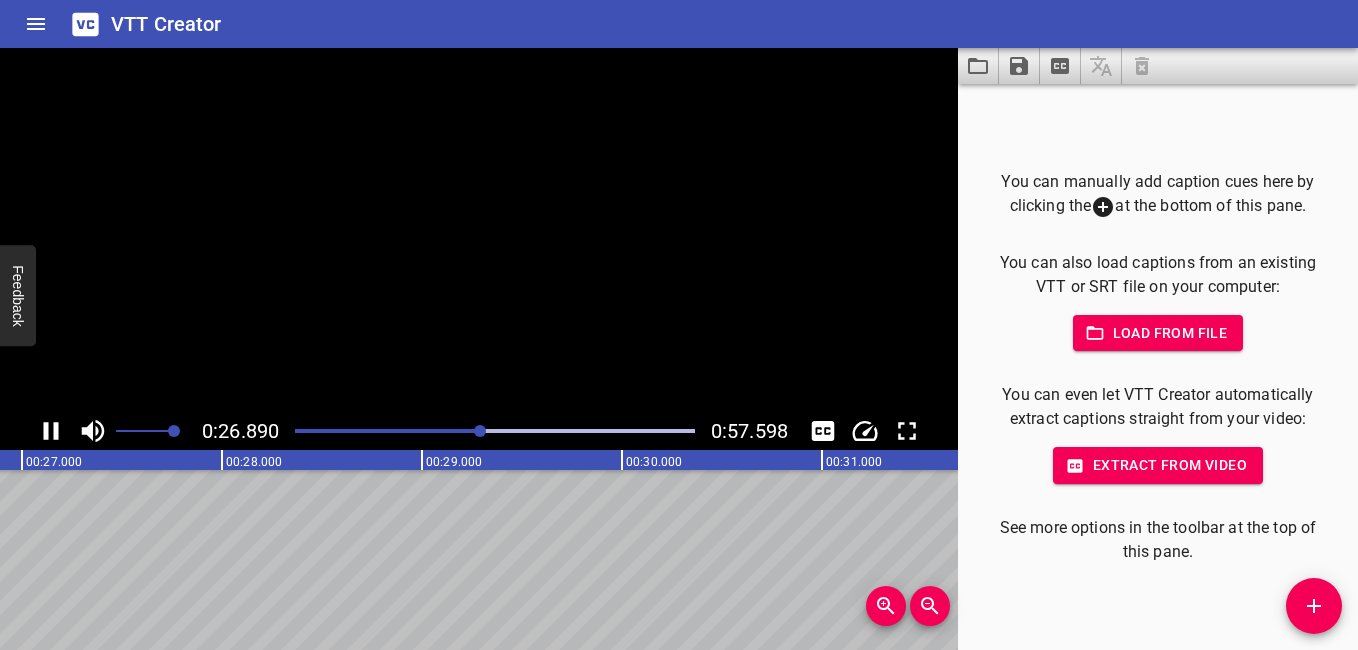 click on "You can manually add caption cues here by clicking the   at the bottom of this pane." at bounding box center [1158, 194] 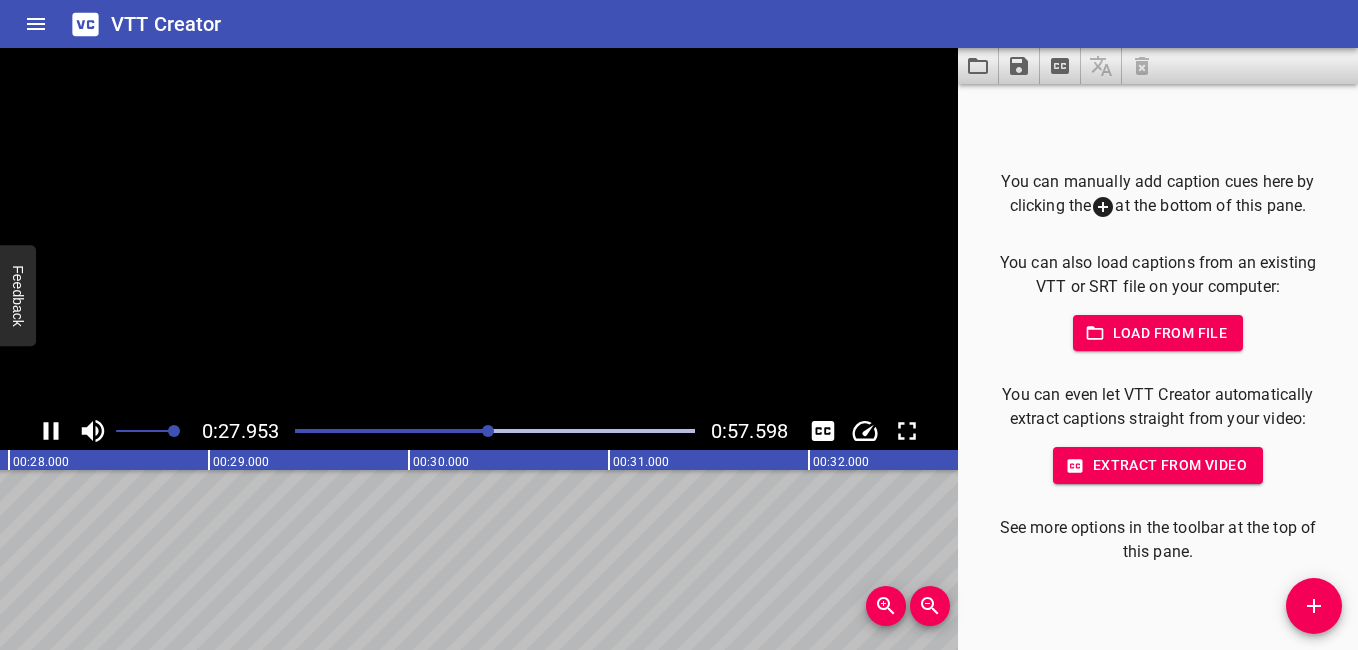 click on "You can manually add caption cues here by clicking the   at the bottom of this pane." at bounding box center (1158, 194) 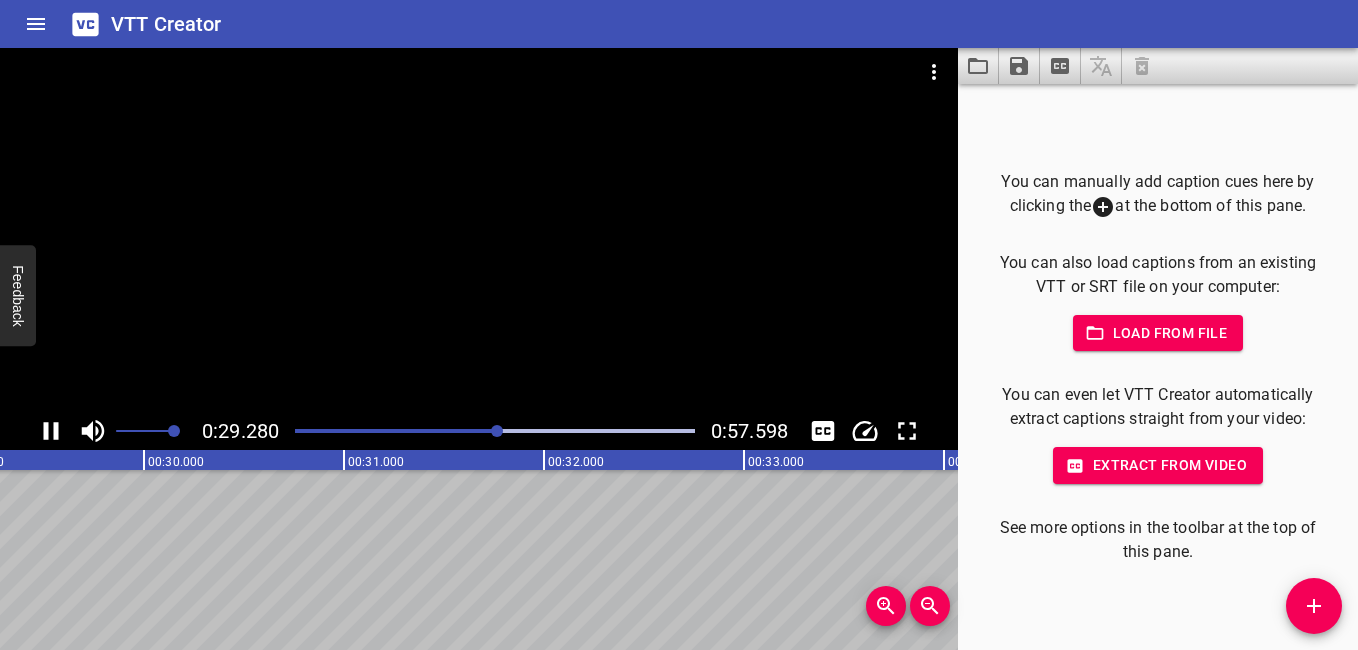 click on "You can manually add caption cues here by clicking the   at the bottom of this pane." at bounding box center [1158, 194] 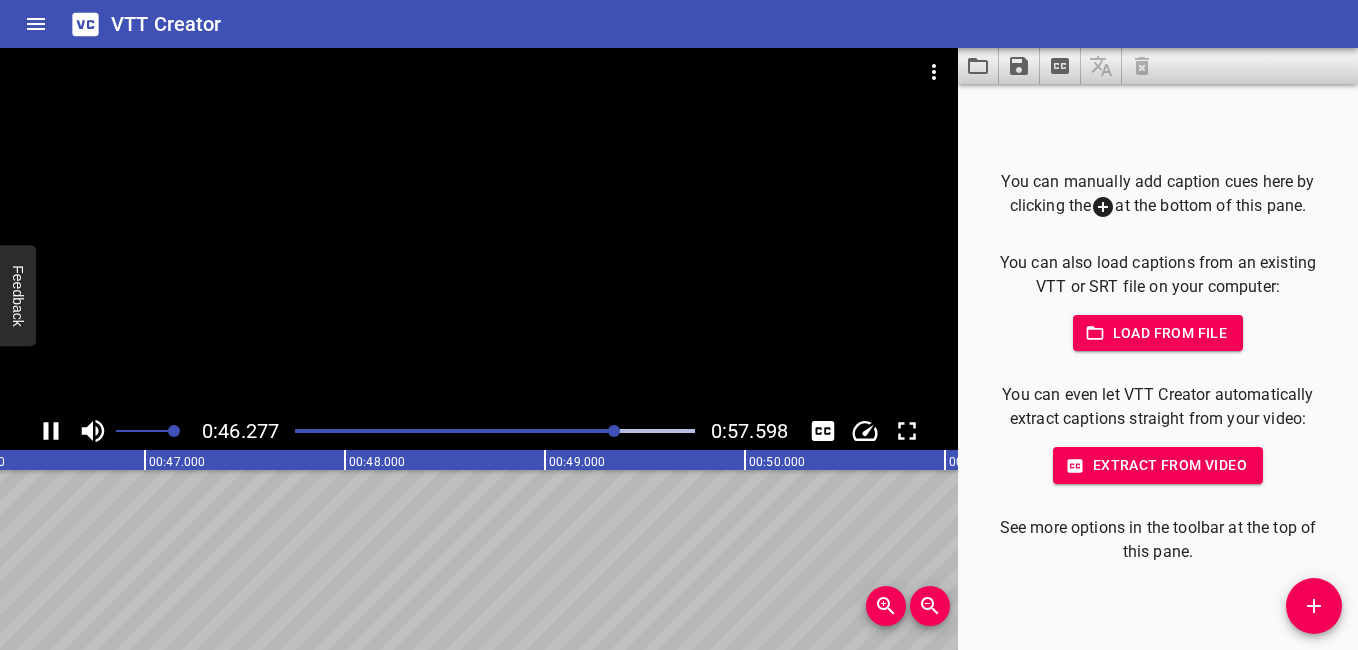 click at bounding box center (51, 431) 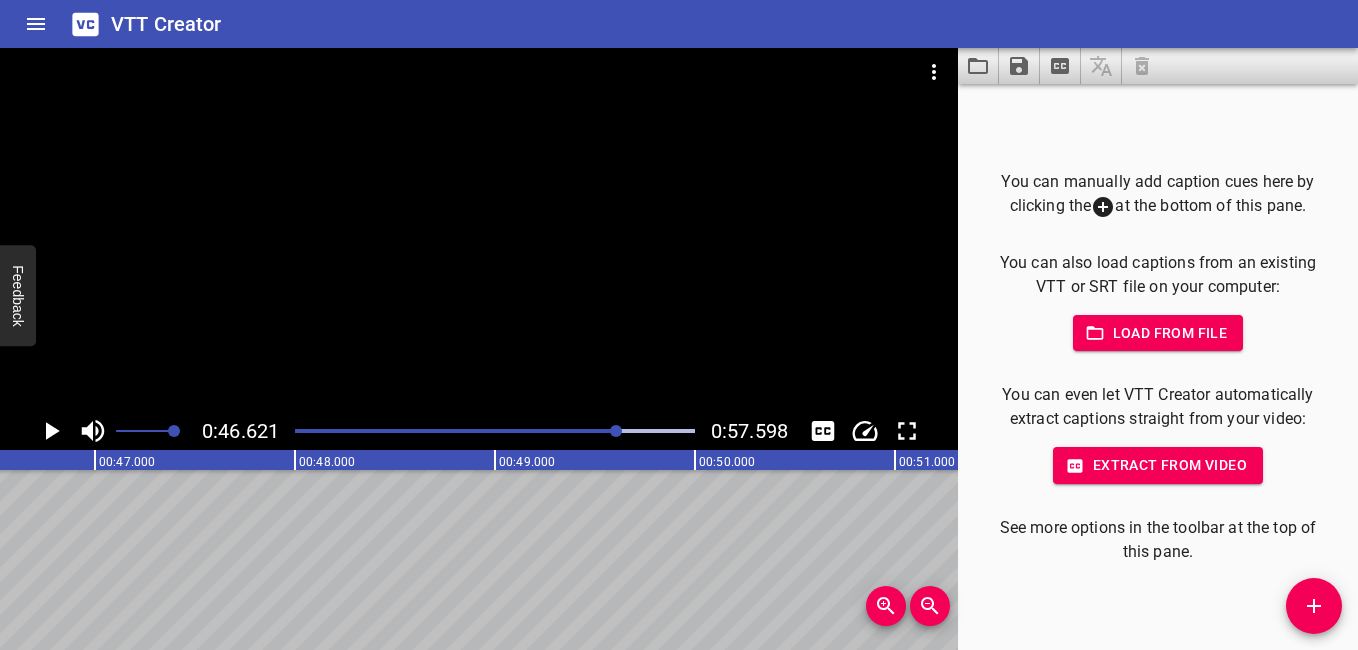 scroll, scrollTop: 0, scrollLeft: 9324, axis: horizontal 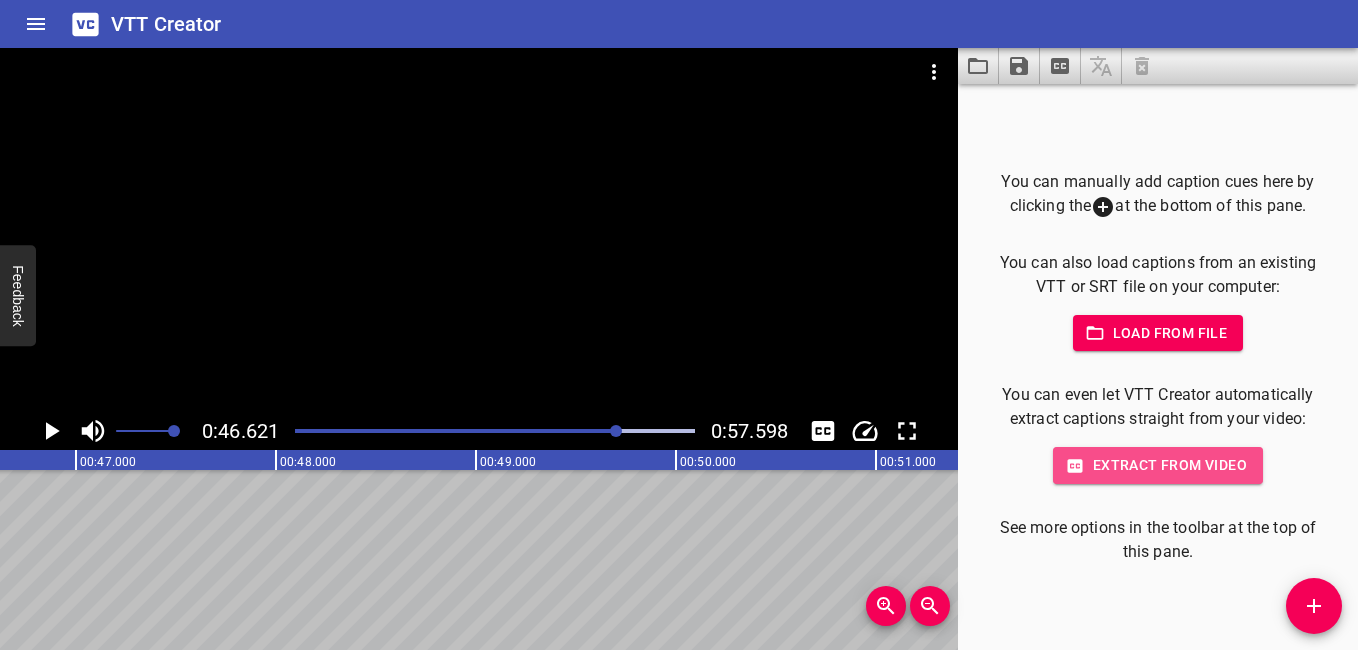 click on "Extract from video" at bounding box center (1158, 333) 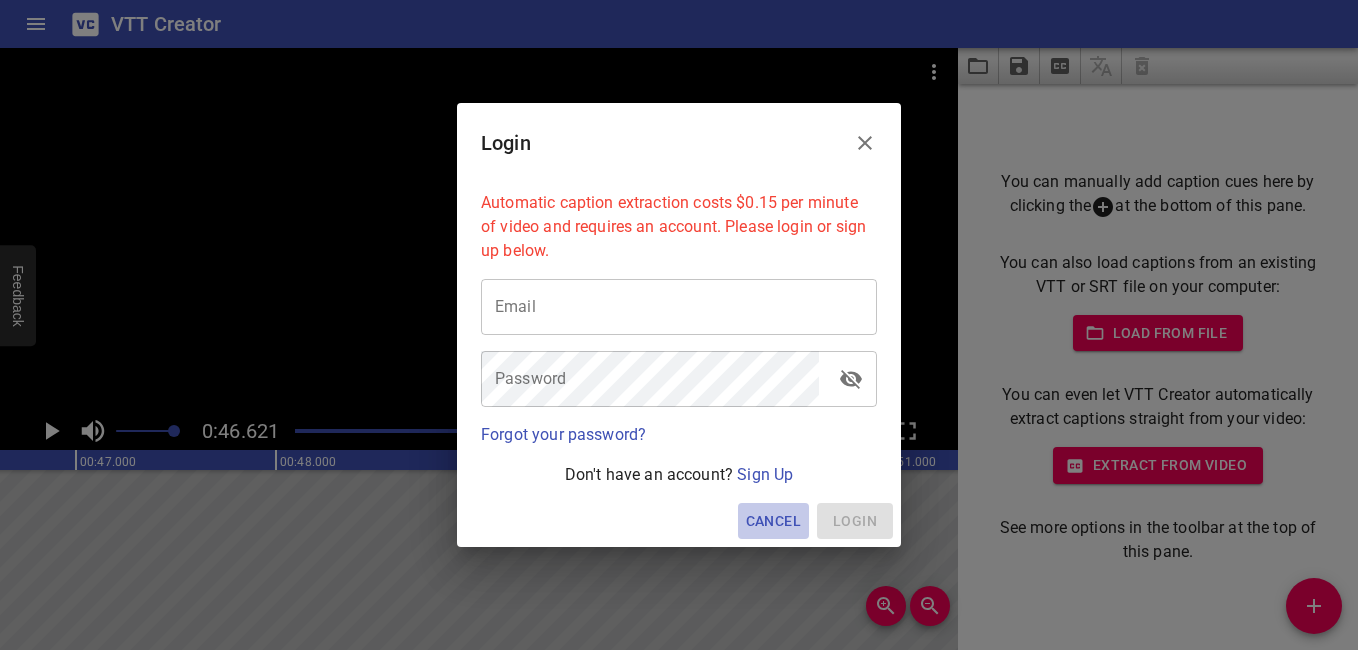 click on "Cancel" at bounding box center [773, 521] 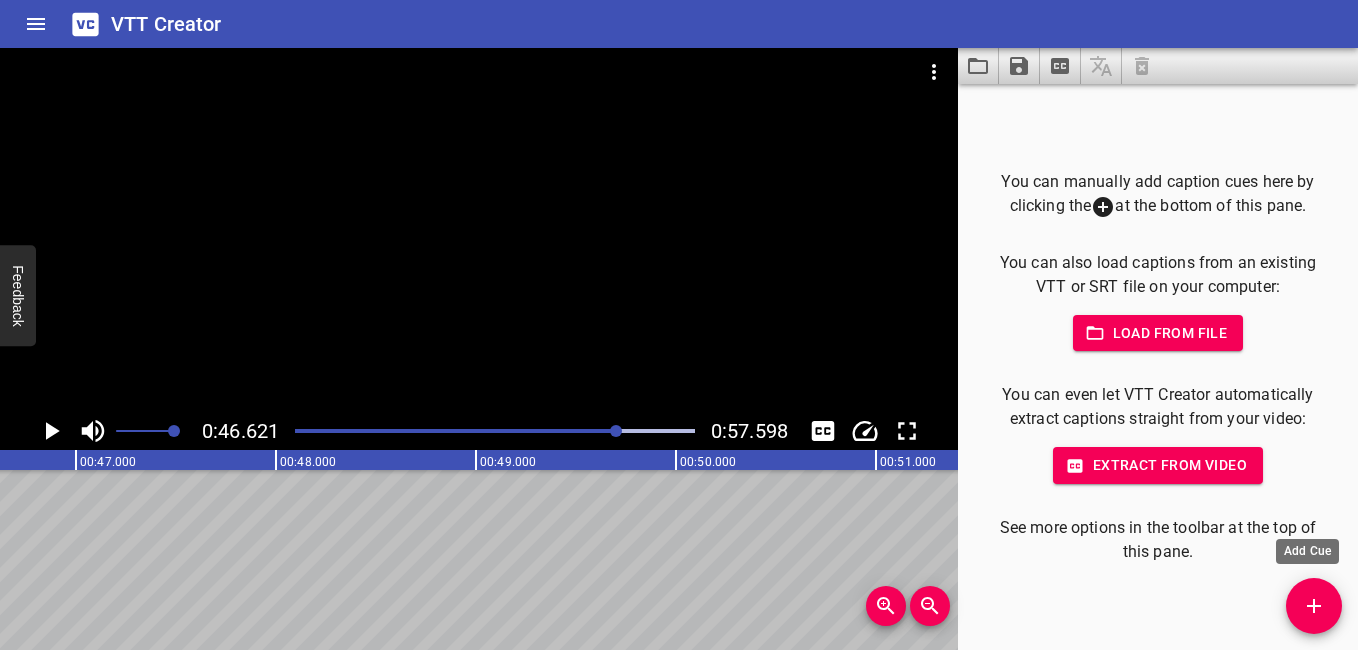click at bounding box center [1314, 606] 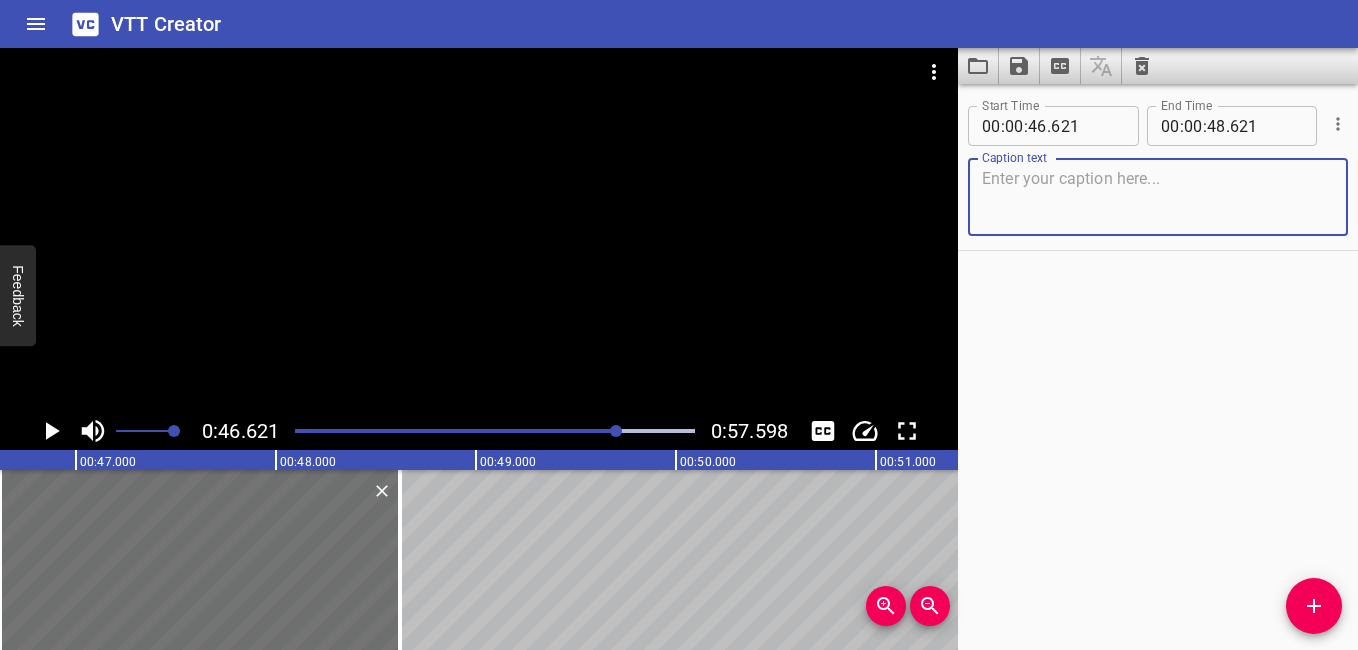 click at bounding box center (1158, 197) 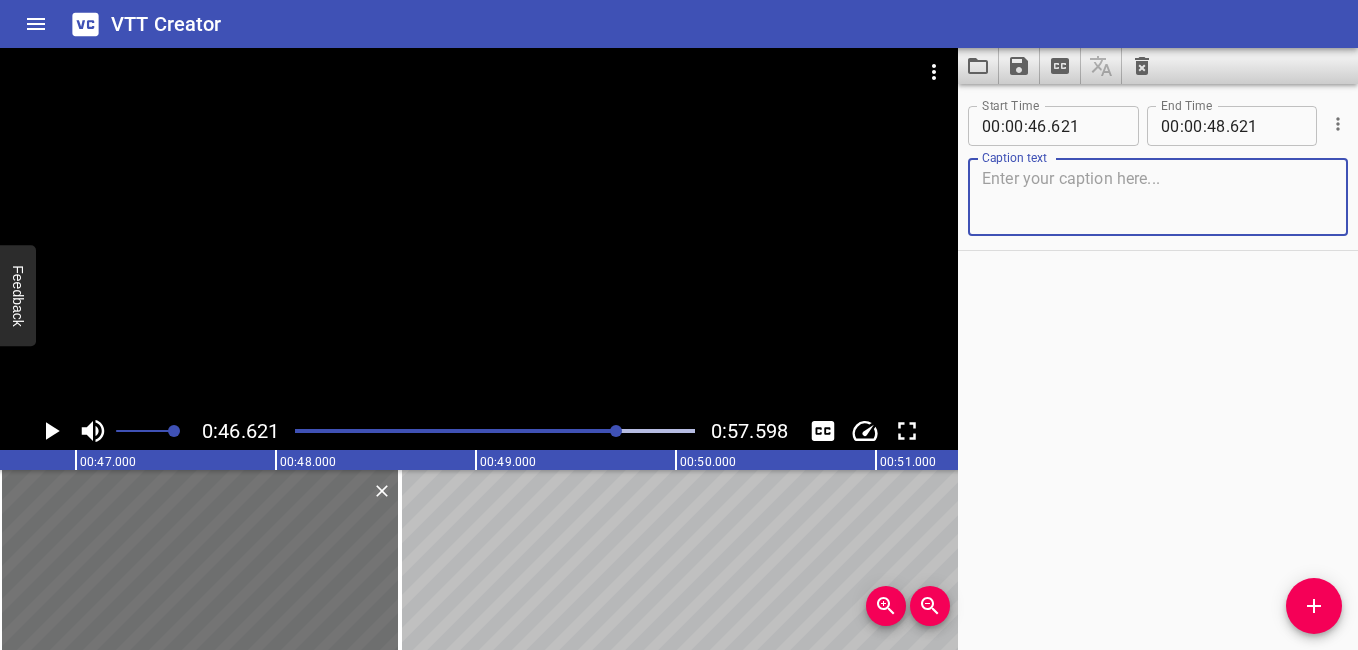 paste on "The story of Mercedes-Benz begins in 1886, with a man and a dream. German engineer Karl Benz built the world’s first gasoline-powered automobile — the Benz Patent Motorwagen. At the same time, another pioneer, Gottlieb Daimler, was building engines of his own. Though the two never met, their inventions shaped the future of mobility.
In 1901, Daimler’s company introduced a new car — named 'Mercedes' after the daughter of an important investor, Emil Jellinek. It was faster, safer, and more advanced than anything before it.
In 1926, the companies of Karl Benz and Gottlieb Daimler merged, giving birth to Mercedes-Benz. The iconic three-pointed star logo represented their ambition to dominate land, sea, and air transportation.
From the dusty roads of 19th-century Germany to highways around the globe, Mercedes-Benz has remained a symbol of innovation, luxury, and engineering excellence — a legacy in motion" 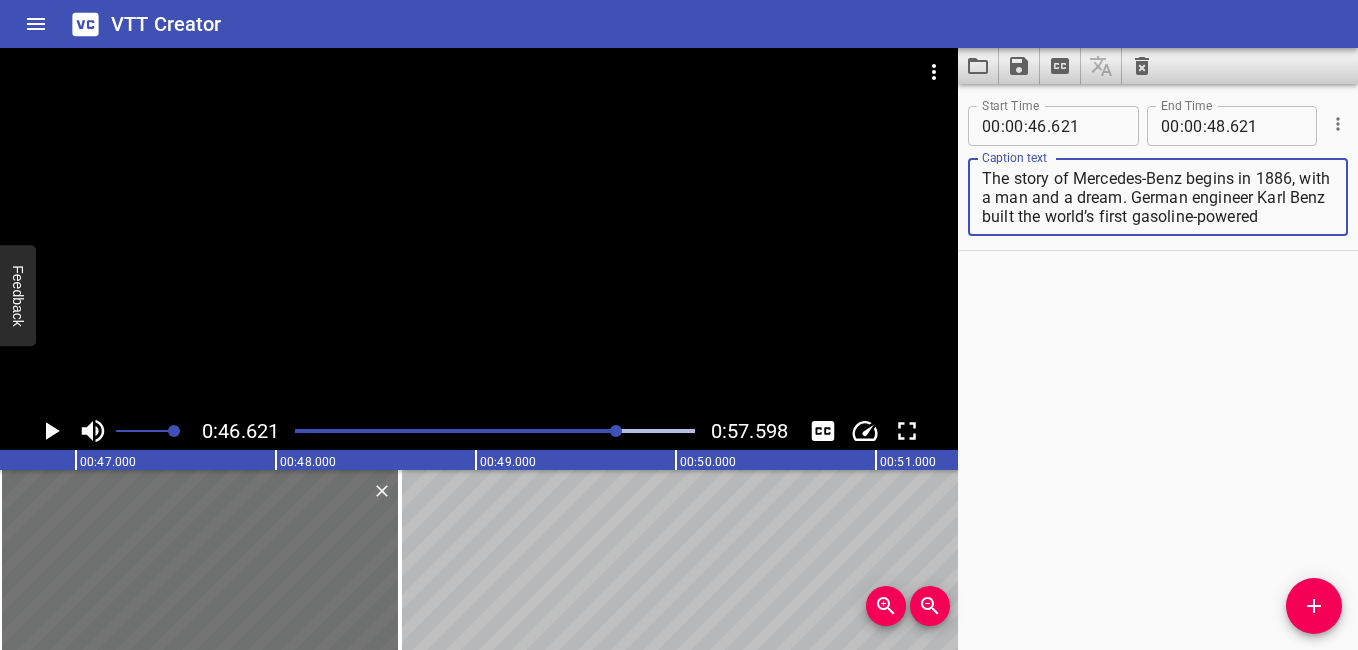 scroll, scrollTop: 399, scrollLeft: 0, axis: vertical 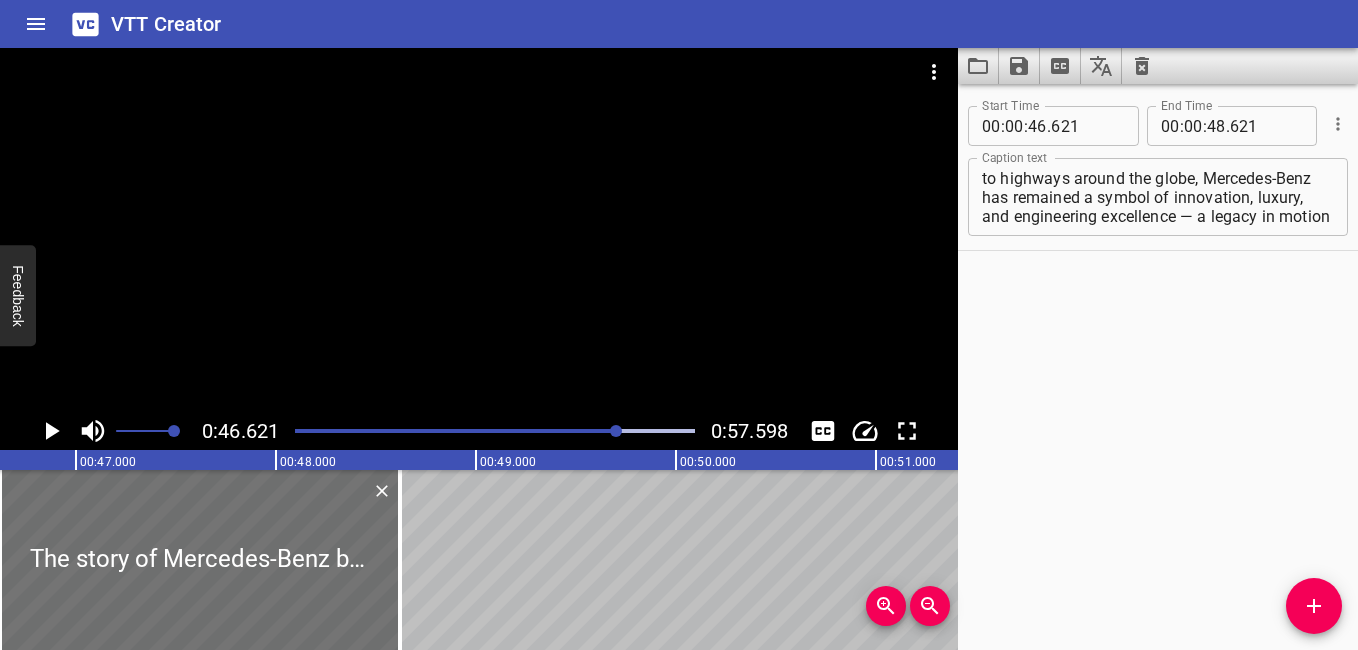 click on "Start Time 00 : 00 : 46 . 621 Start Time End Time 00 : 00 : 48 . 621 End Time Caption text The story of Mercedes-Benz begins in 1886, with a man and a dream. German engineer Karl Benz built the world’s first gasoline-powered automobile — the Benz Patent Motorwagen. At the same time, another pioneer, Gottlieb Daimler, was building engines of his own. Though the two never met, their inventions shaped the future of mobility.
In 1901, Daimler’s company introduced a new car — named 'Mercedes' after the daughter of an important investor, Emil Jellinek. It was faster, safer, and more advanced than anything before it.
In 1926, the companies of Karl Benz and Gottlieb Daimler merged, giving birth to Mercedes-Benz. The iconic three-pointed star logo represented their ambition to dominate land, sea, and air transportation.
From the dusty roads of 19th-century Germany to highways around the globe, Mercedes-Benz has remained a symbol of innovation, luxury, and engineering excellence — a legacy in motion" at bounding box center (1158, 367) 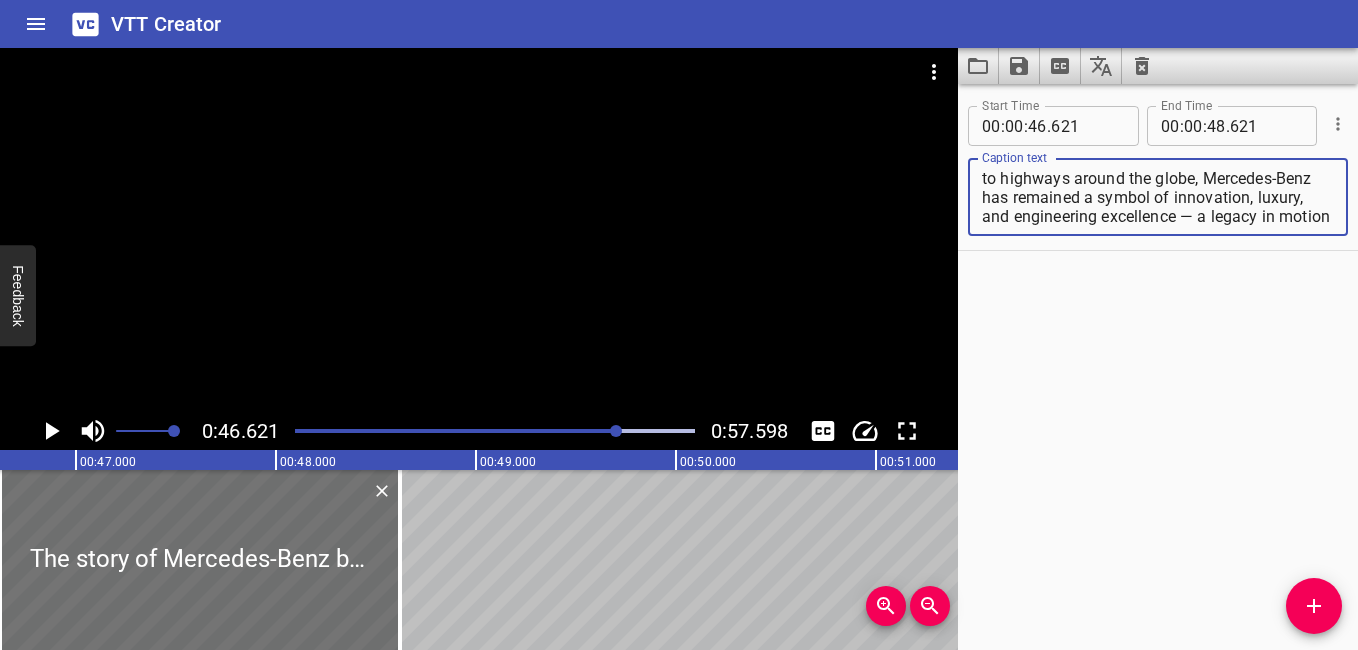 scroll, scrollTop: 359, scrollLeft: 0, axis: vertical 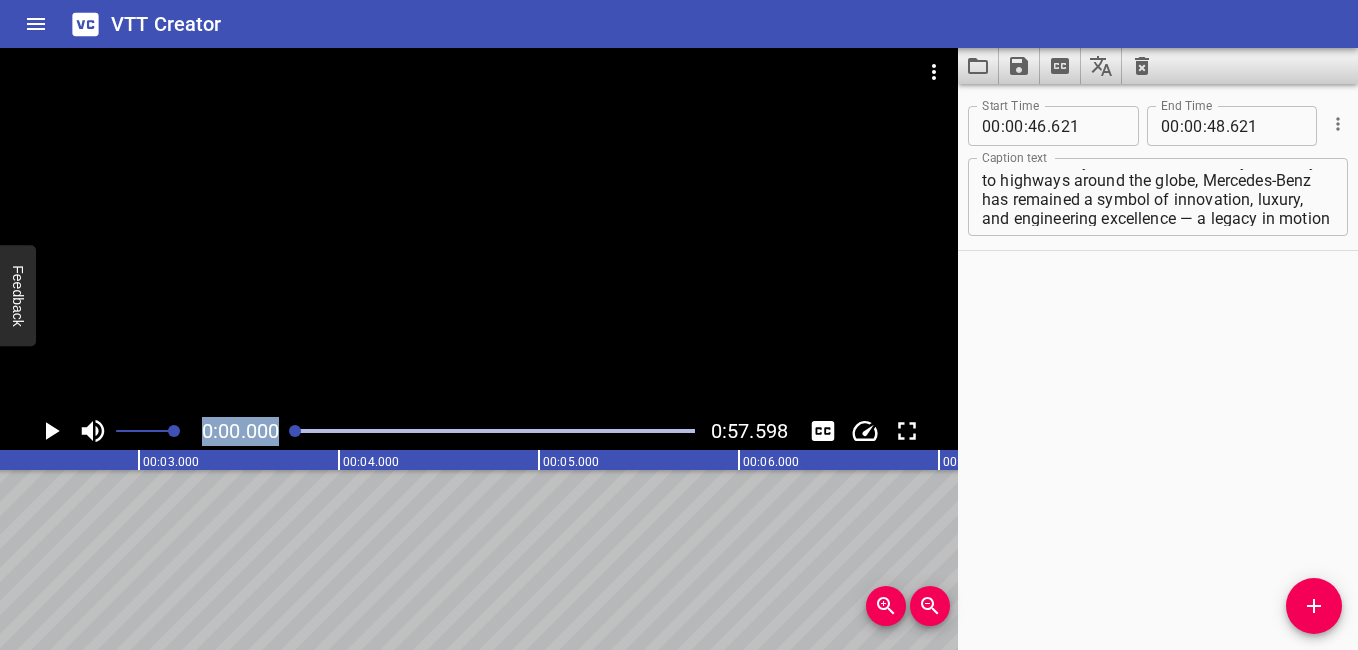 drag, startPoint x: 612, startPoint y: 428, endPoint x: 163, endPoint y: 446, distance: 449.36066 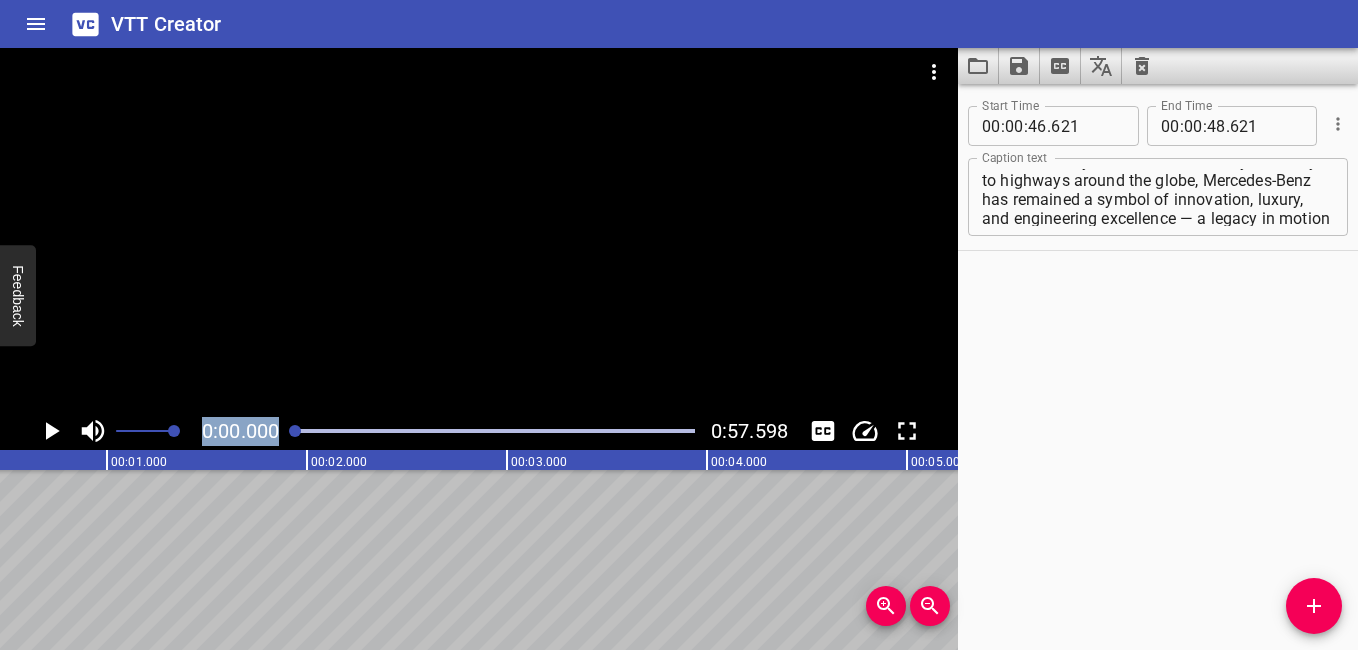 scroll, scrollTop: 0, scrollLeft: 0, axis: both 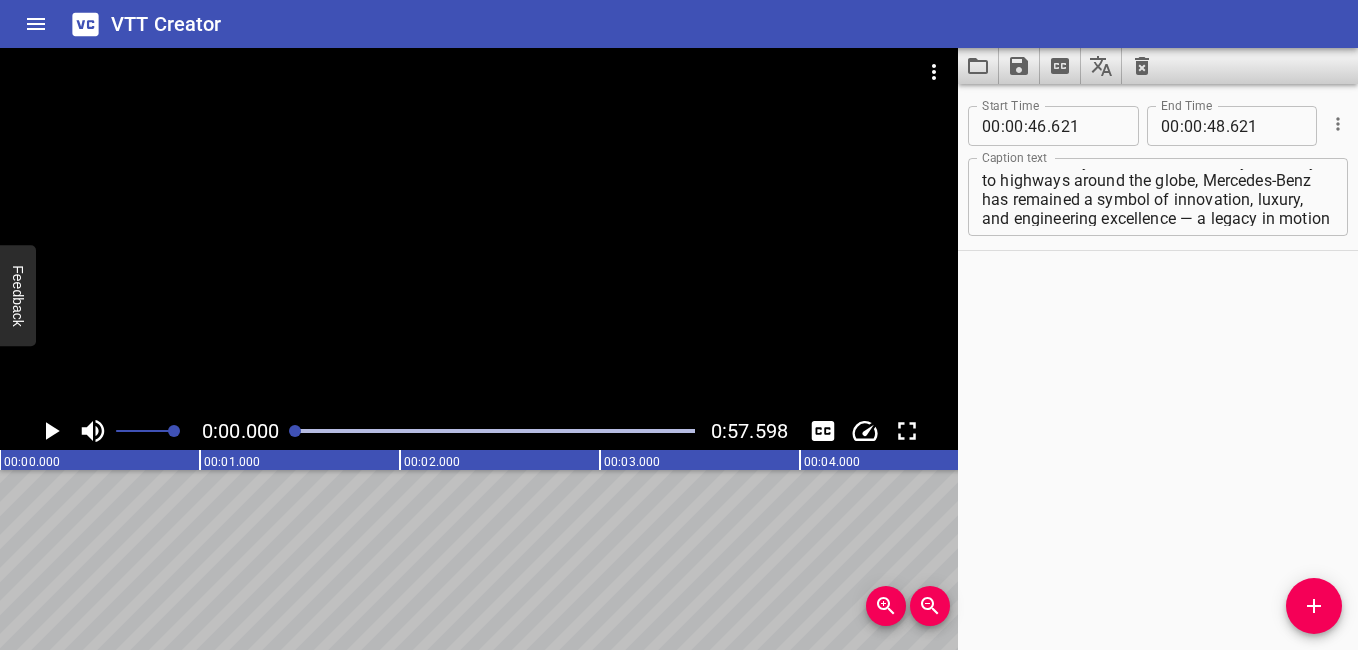 click on "Start Time 00 : 00 : 46 . 621 Start Time End Time 00 : 00 : 48 . 621 End Time Caption text The story of Mercedes-Benz begins in 1886, with a man and a dream. German engineer Karl Benz built the world’s first gasoline-powered automobile — the Benz Patent Motorwagen. At the same time, another pioneer, Gottlieb Daimler, was building engines of his own. Though the two never met, their inventions shaped the future of mobility.
In 1901, Daimler’s company introduced a new car — named 'Mercedes' after the daughter of an important investor, Emil Jellinek. It was faster, safer, and more advanced than anything before it.
In 1926, the companies of Karl Benz and Gottlieb Daimler merged, giving birth to Mercedes-Benz. The iconic three-pointed star logo represented their ambition to dominate land, sea, and air transportation.
From the dusty roads of 19th-century Germany to highways around the globe, Mercedes-Benz has remained a symbol of innovation, luxury, and engineering excellence — a legacy in motion" at bounding box center [1158, 367] 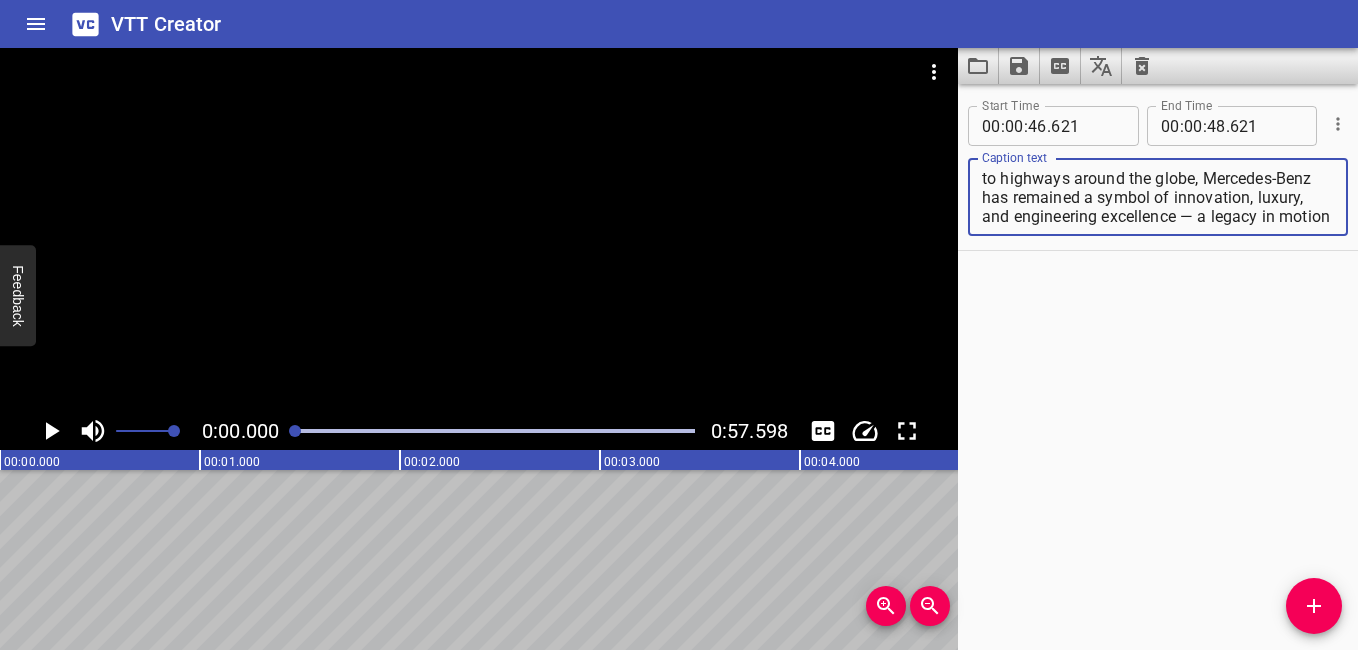 scroll, scrollTop: 342, scrollLeft: 0, axis: vertical 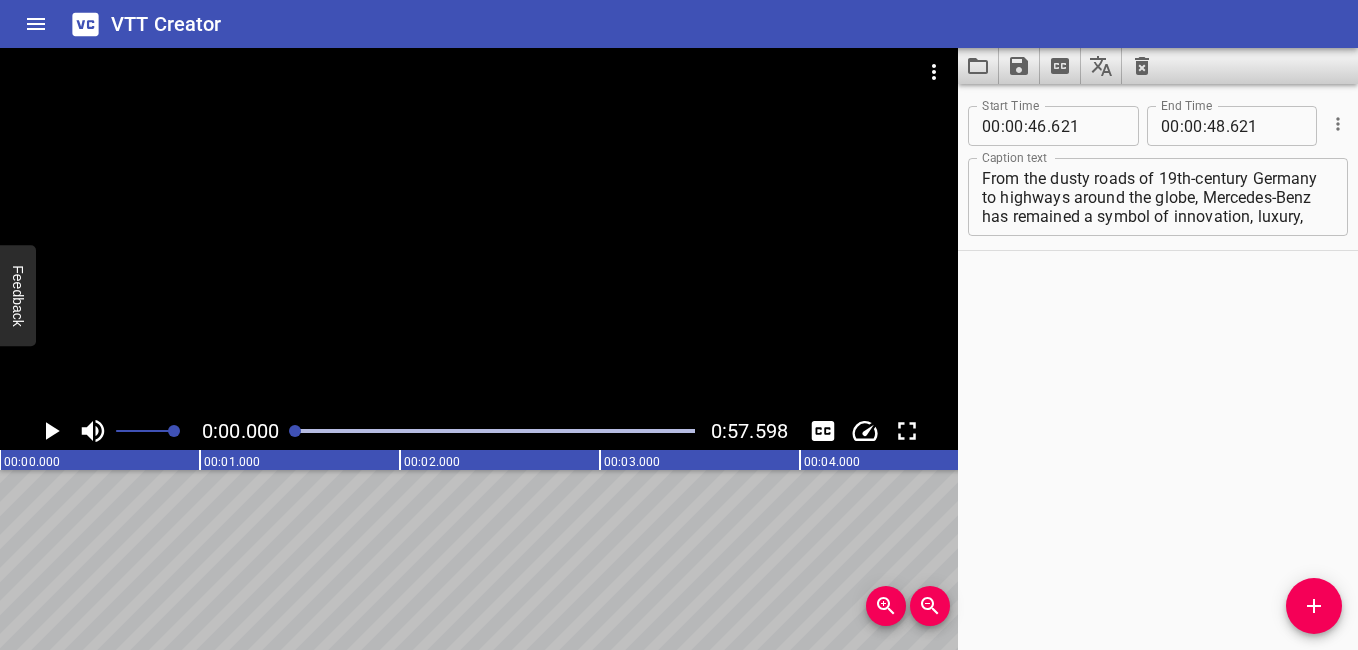 click on "Start Time 00 : 00 : 46 . 621 Start Time End Time 00 : 00 : 48 . 621 End Time Caption text The story of Mercedes-Benz begins in 1886, with a man and a dream. German engineer Karl Benz built the world’s first gasoline-powered automobile — the Benz Patent Motorwagen. At the same time, another pioneer, Gottlieb Daimler, was building engines of his own. Though the two never met, their inventions shaped the future of mobility.
In 1901, Daimler’s company introduced a new car — named 'Mercedes' after the daughter of an important investor, Emil Jellinek. It was faster, safer, and more advanced than anything before it.
In 1926, the companies of Karl Benz and Gottlieb Daimler merged, giving birth to Mercedes-Benz. The iconic three-pointed star logo represented their ambition to dominate land, sea, and air transportation.
From the dusty roads of 19th-century Germany to highways around the globe, Mercedes-Benz has remained a symbol of innovation, luxury, and engineering excellence — a legacy in motion" at bounding box center [1158, 367] 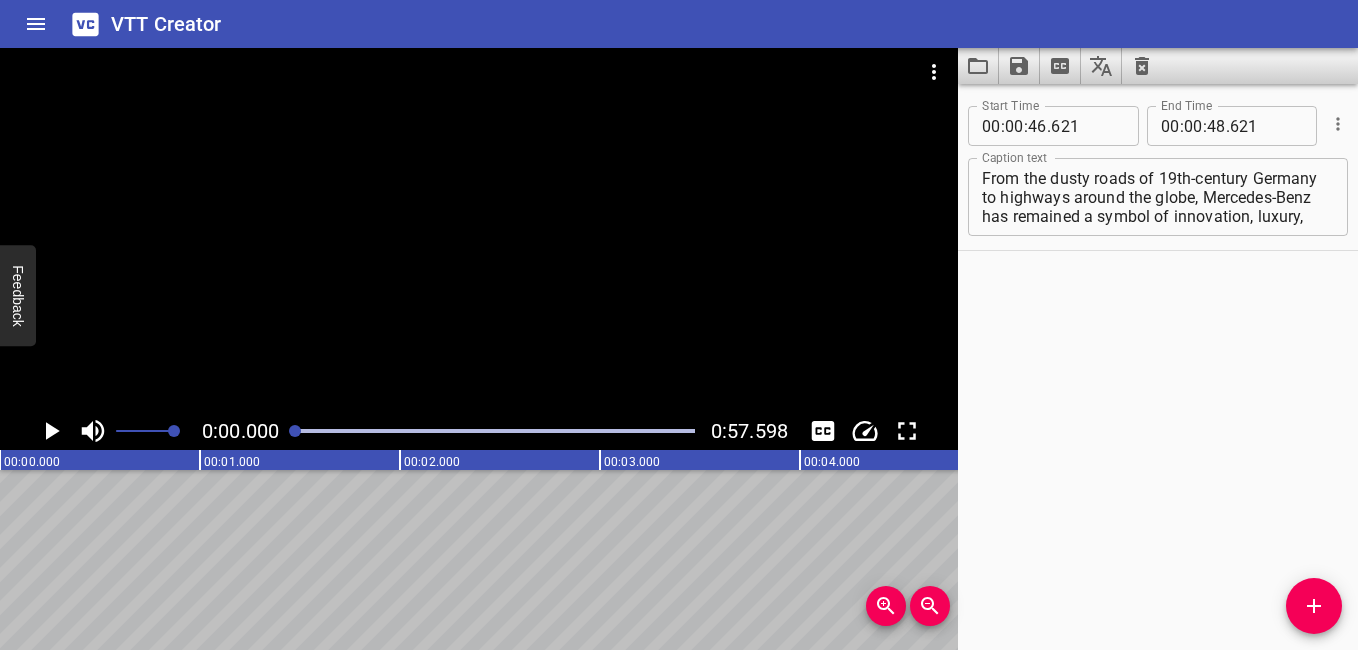 click at bounding box center (51, 431) 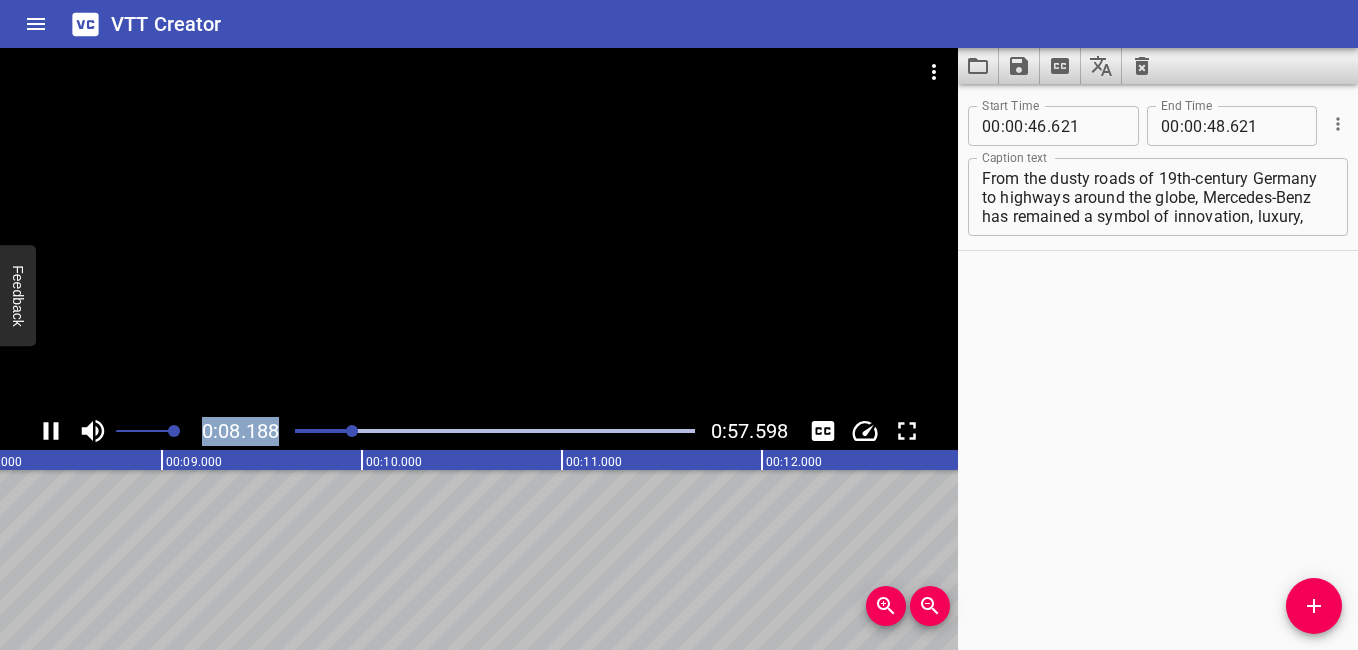 drag, startPoint x: 344, startPoint y: 429, endPoint x: 205, endPoint y: 434, distance: 139.0899 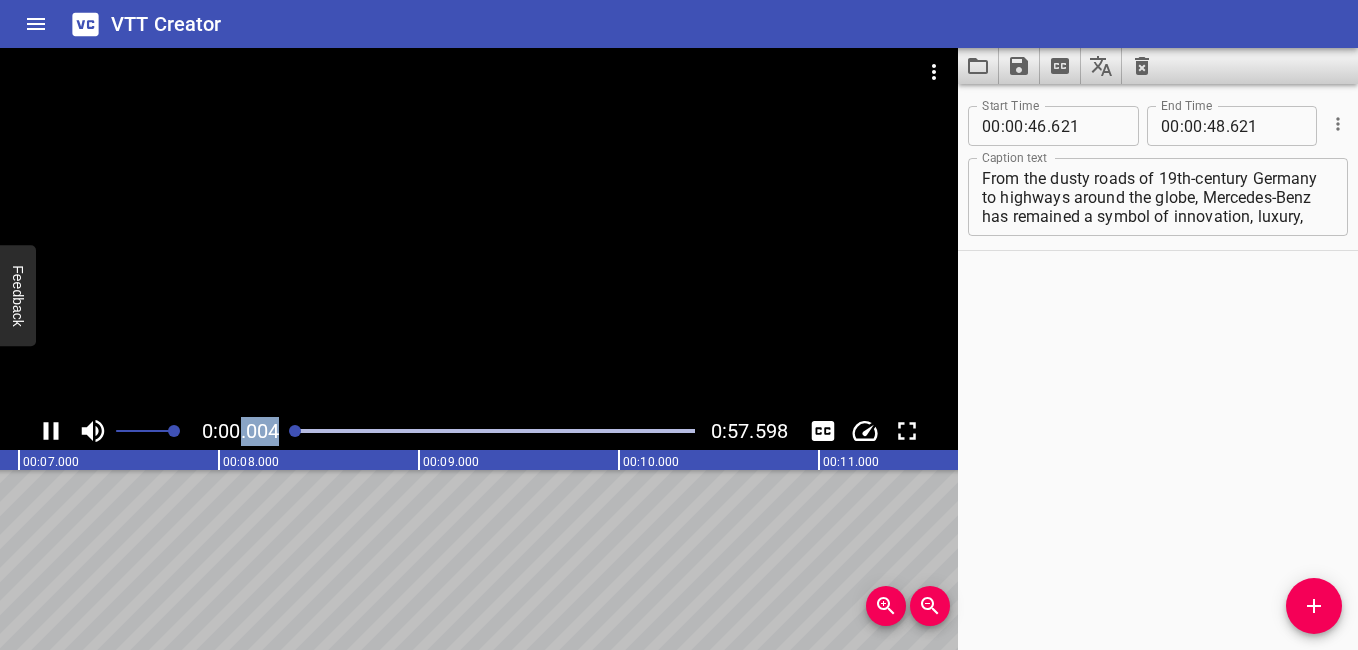 drag, startPoint x: 205, startPoint y: 434, endPoint x: 237, endPoint y: 414, distance: 37.735924 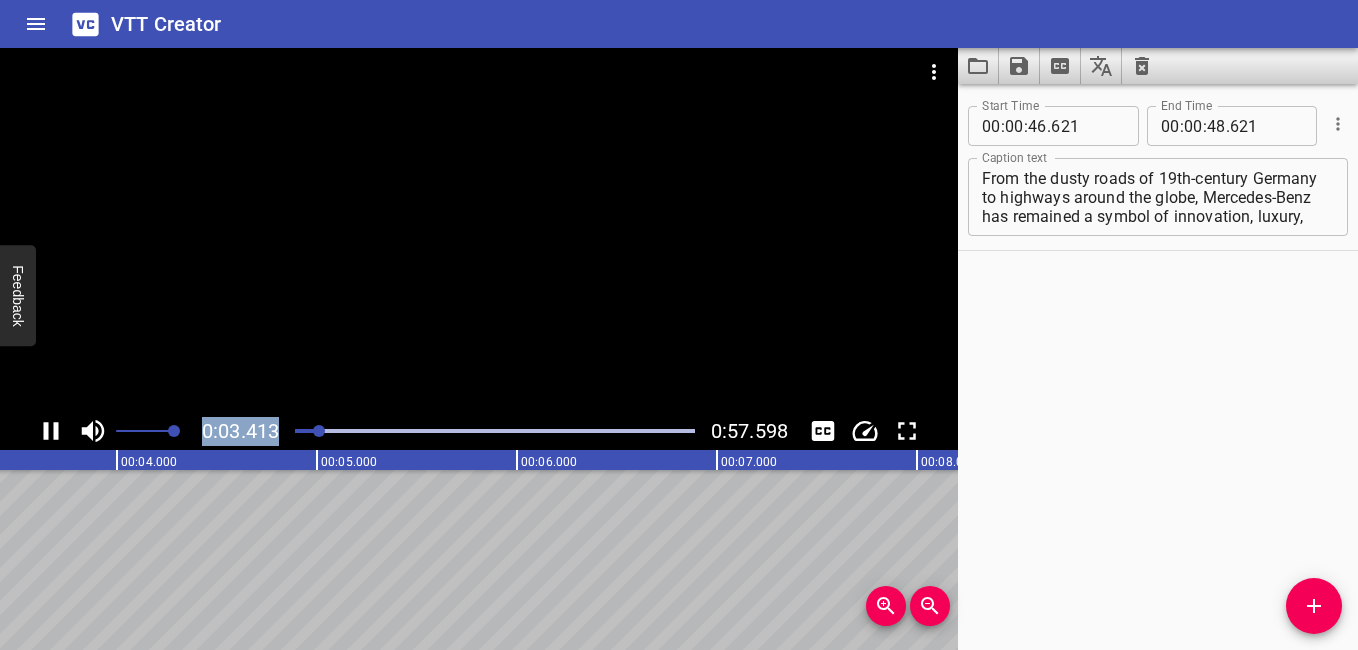 click at bounding box center [51, 431] 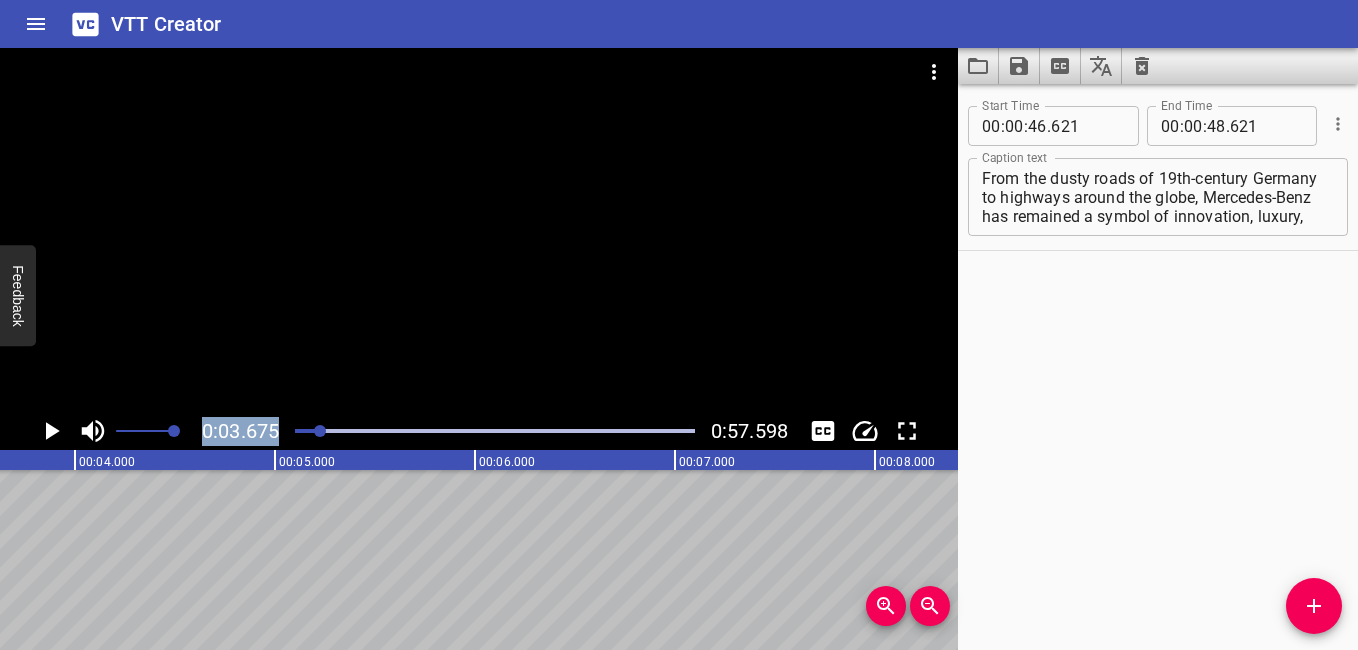 scroll, scrollTop: 0, scrollLeft: 735, axis: horizontal 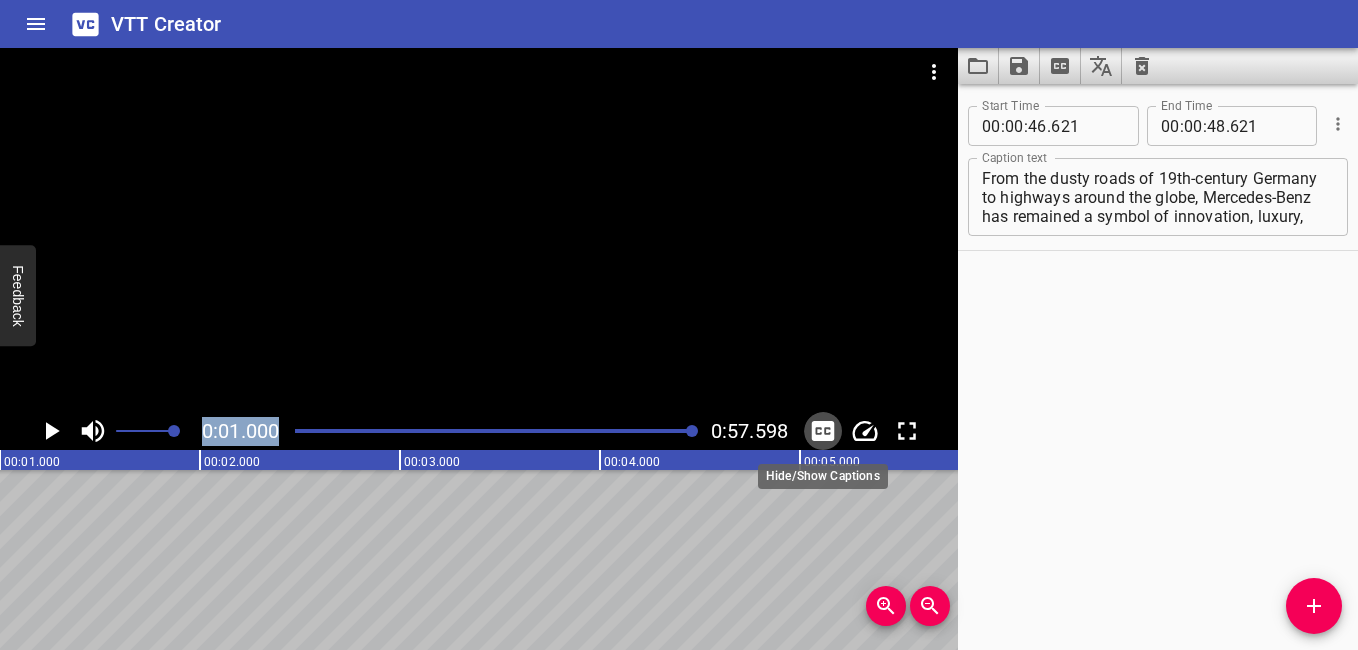 click at bounding box center (823, 431) 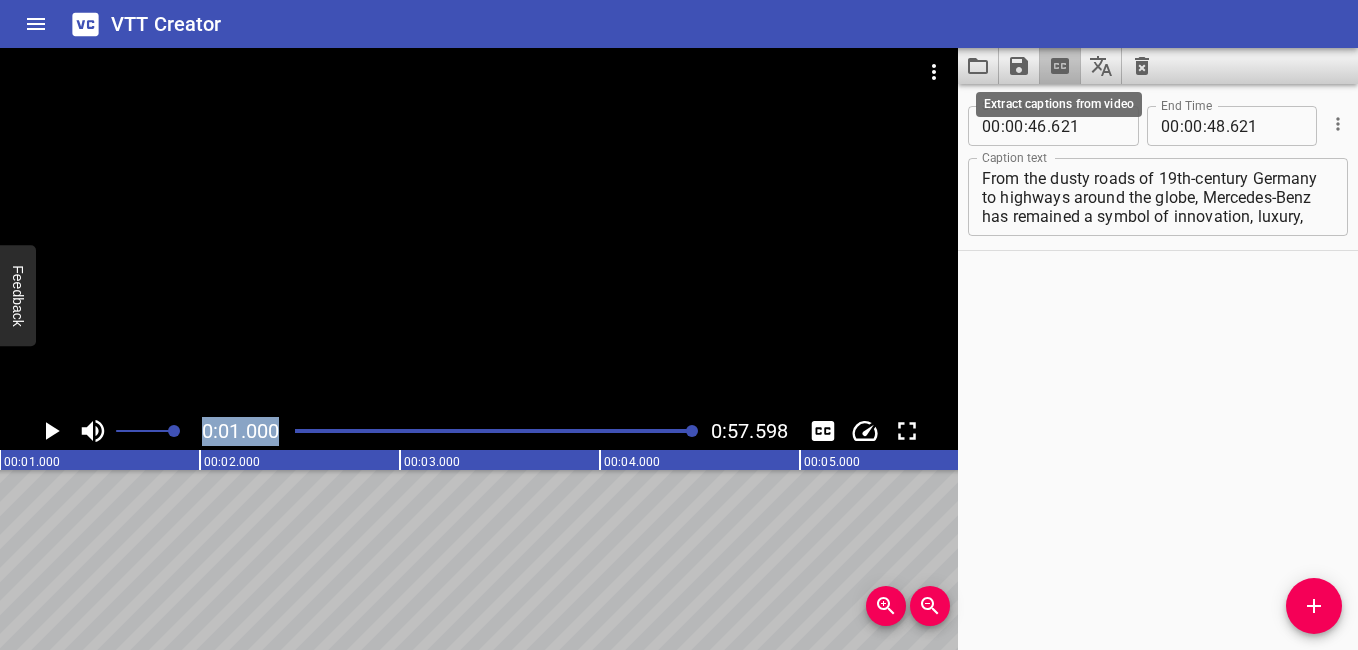 click at bounding box center [1060, 66] 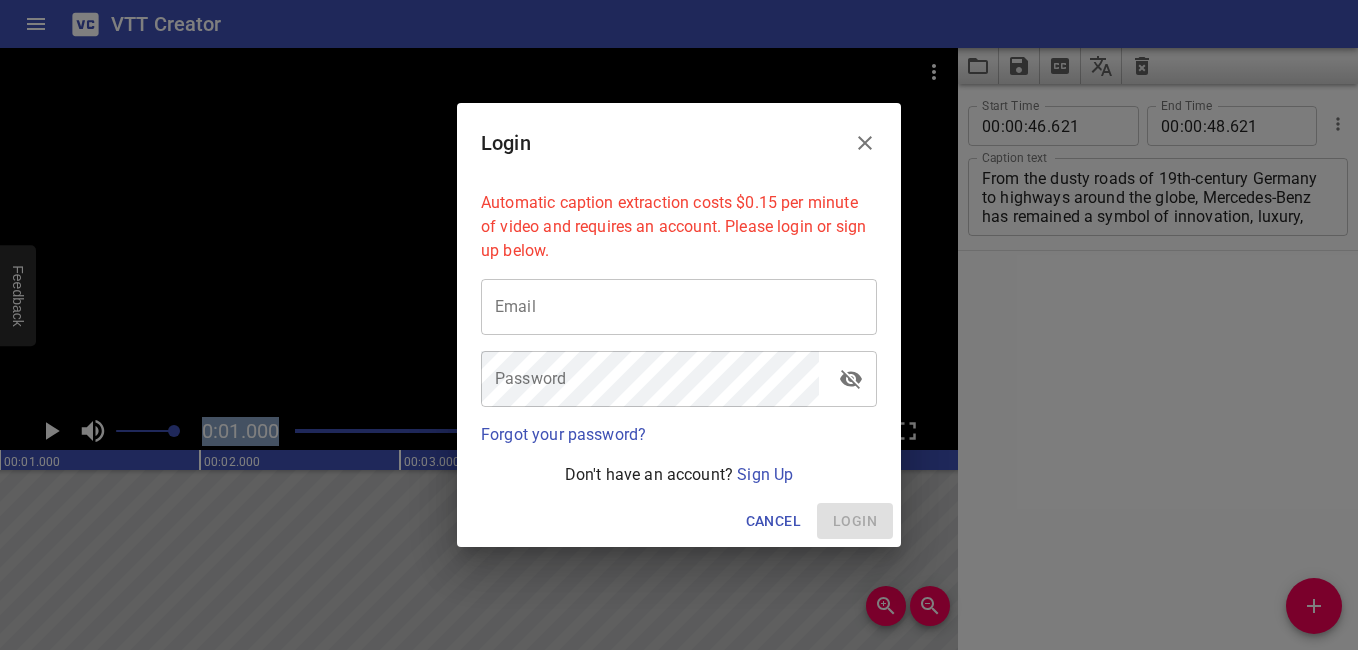 click at bounding box center [865, 143] 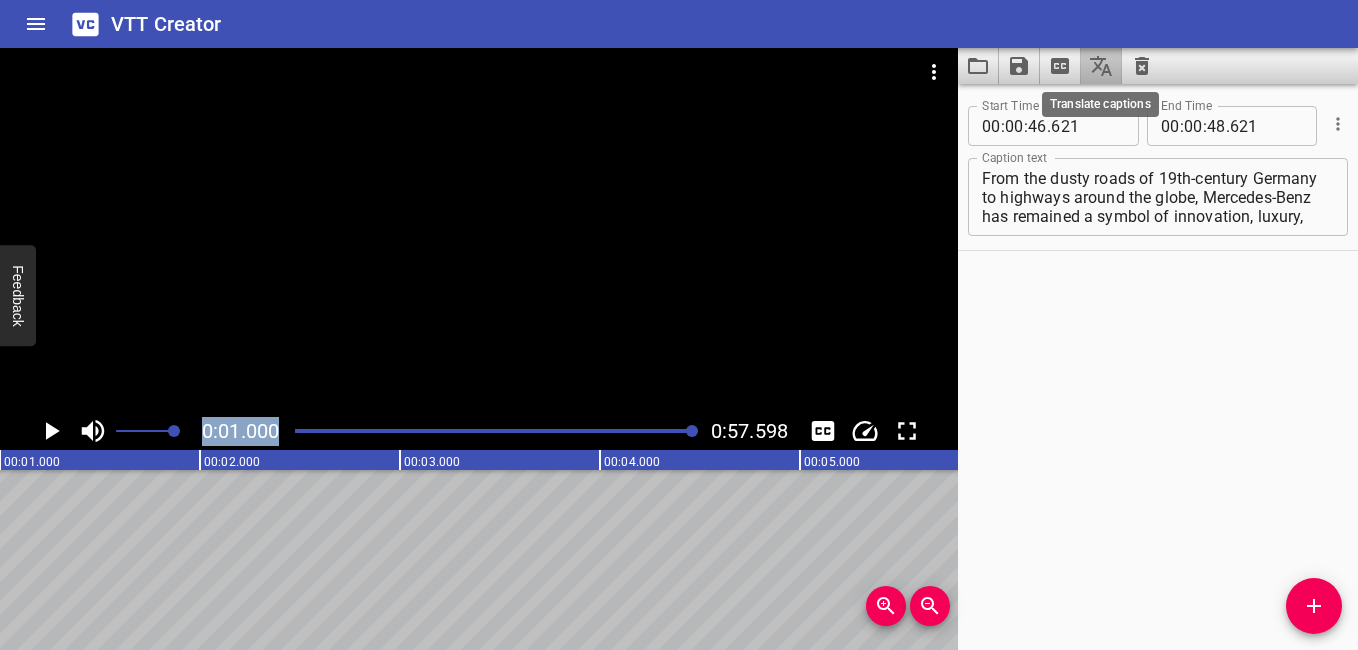 click at bounding box center (1101, 66) 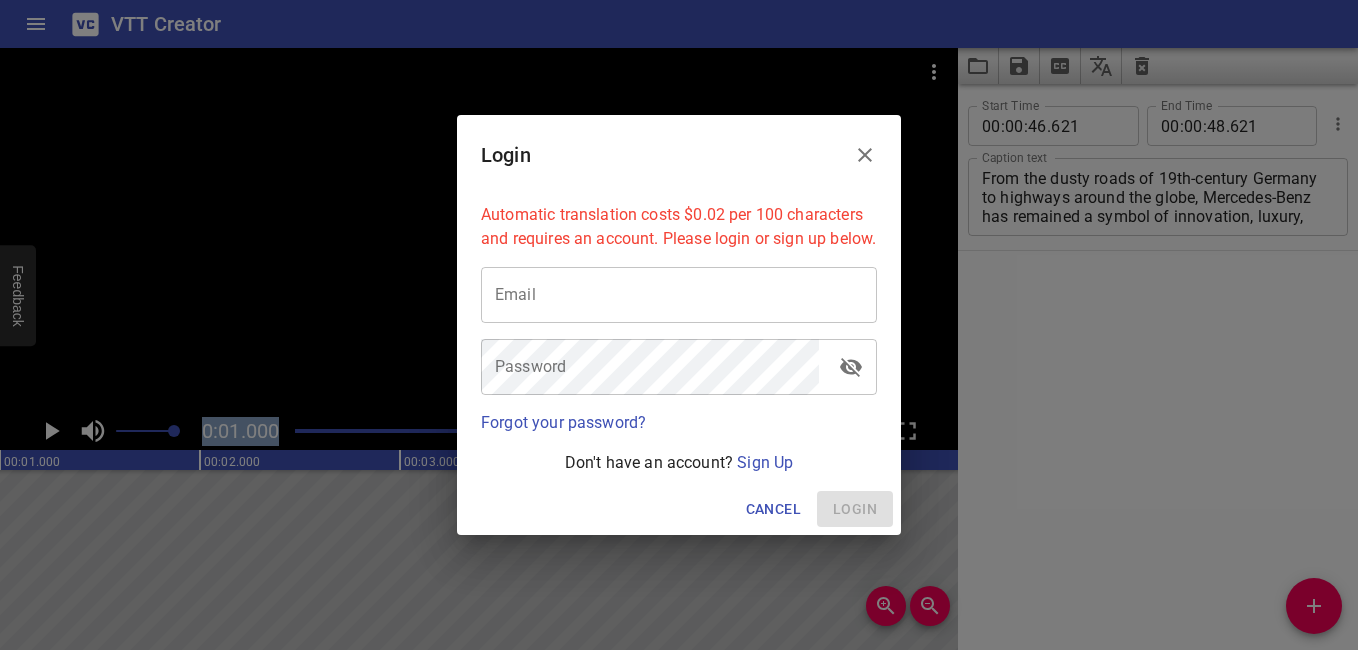 click at bounding box center [865, 155] 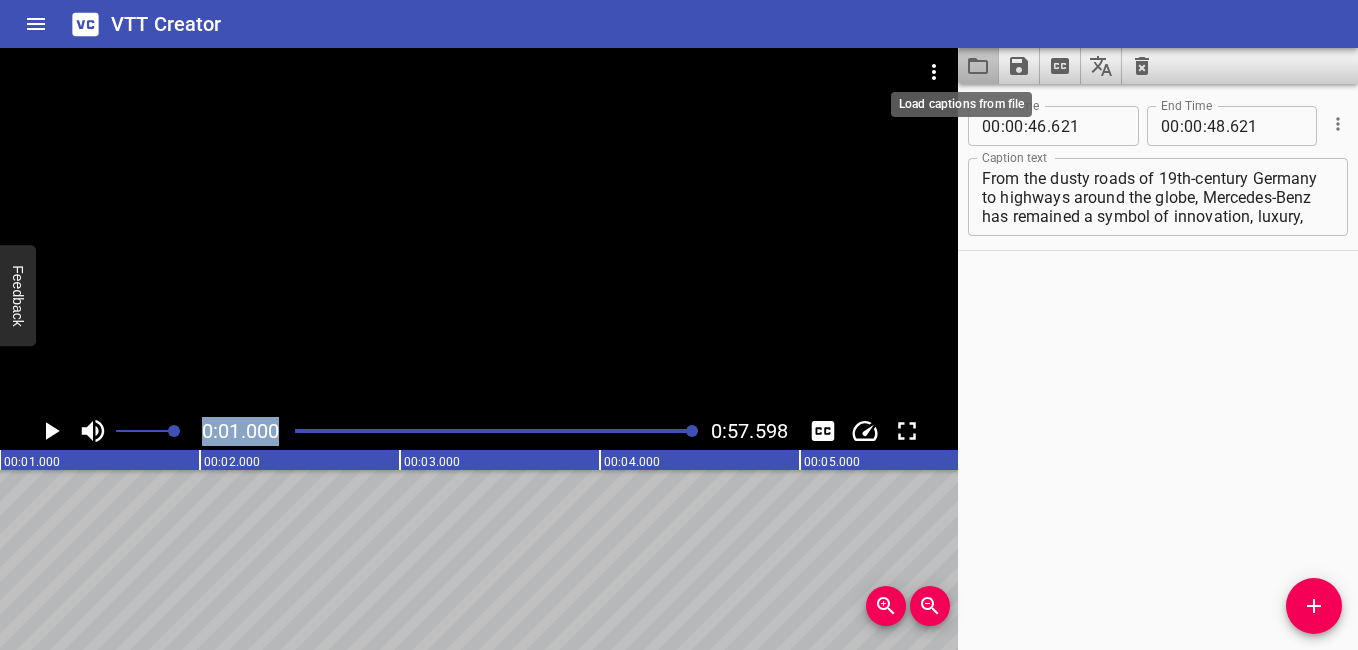 click at bounding box center [978, 66] 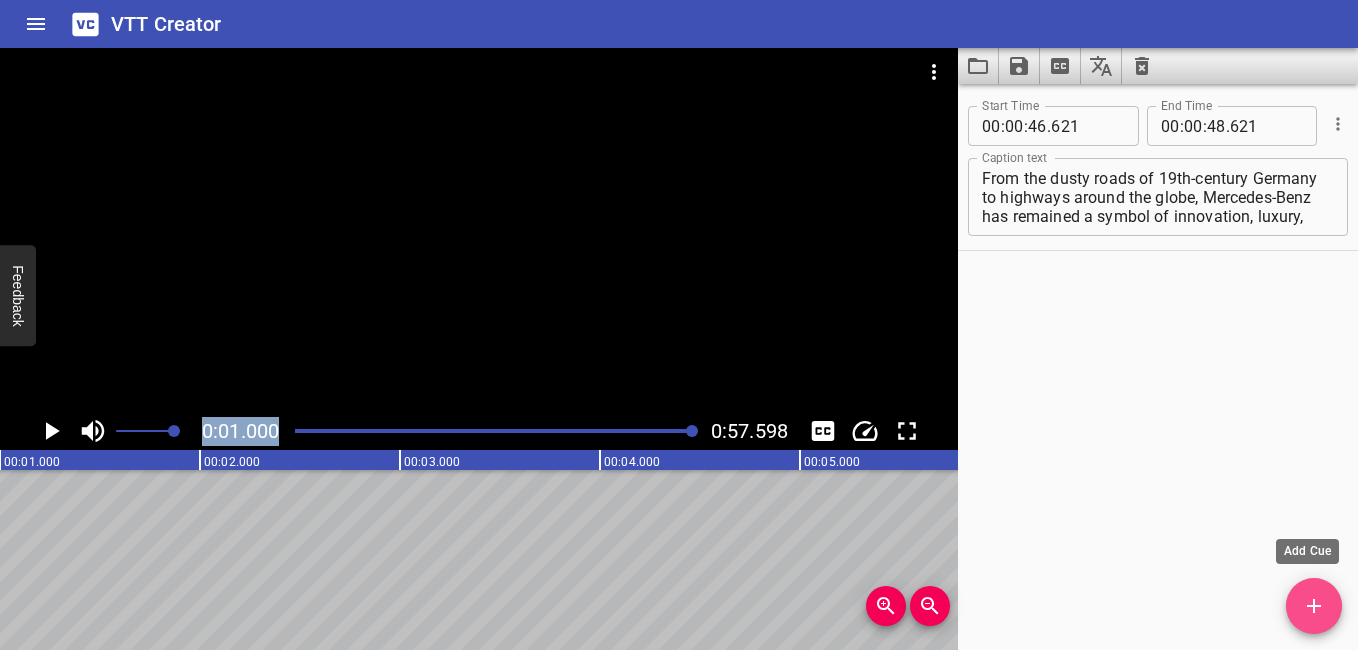 click at bounding box center (1314, 606) 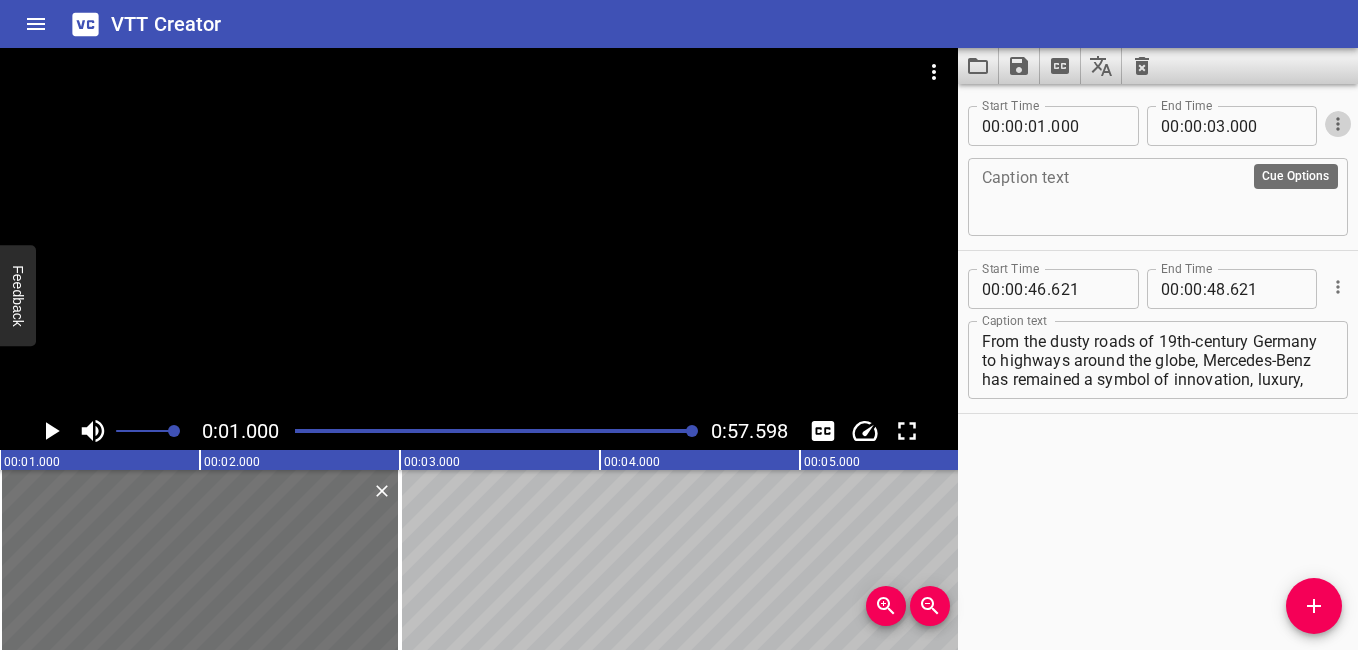 click at bounding box center [1338, 124] 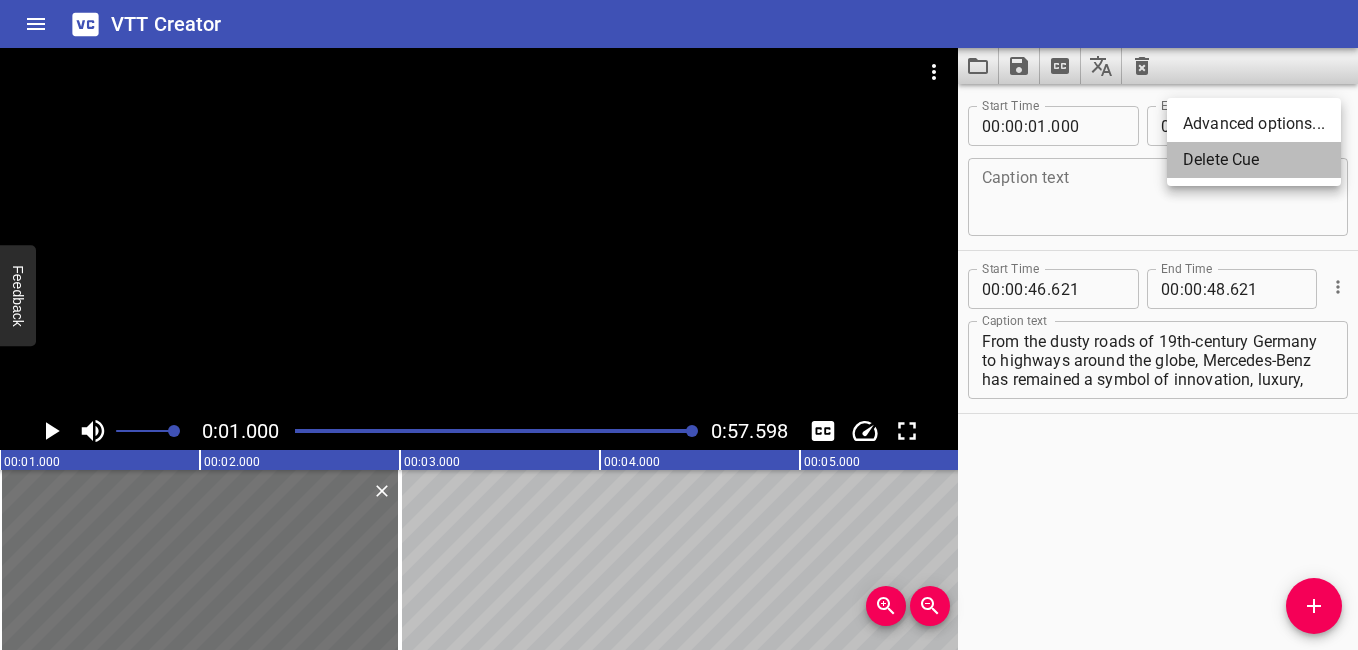 click on "Delete Cue" at bounding box center (1254, 160) 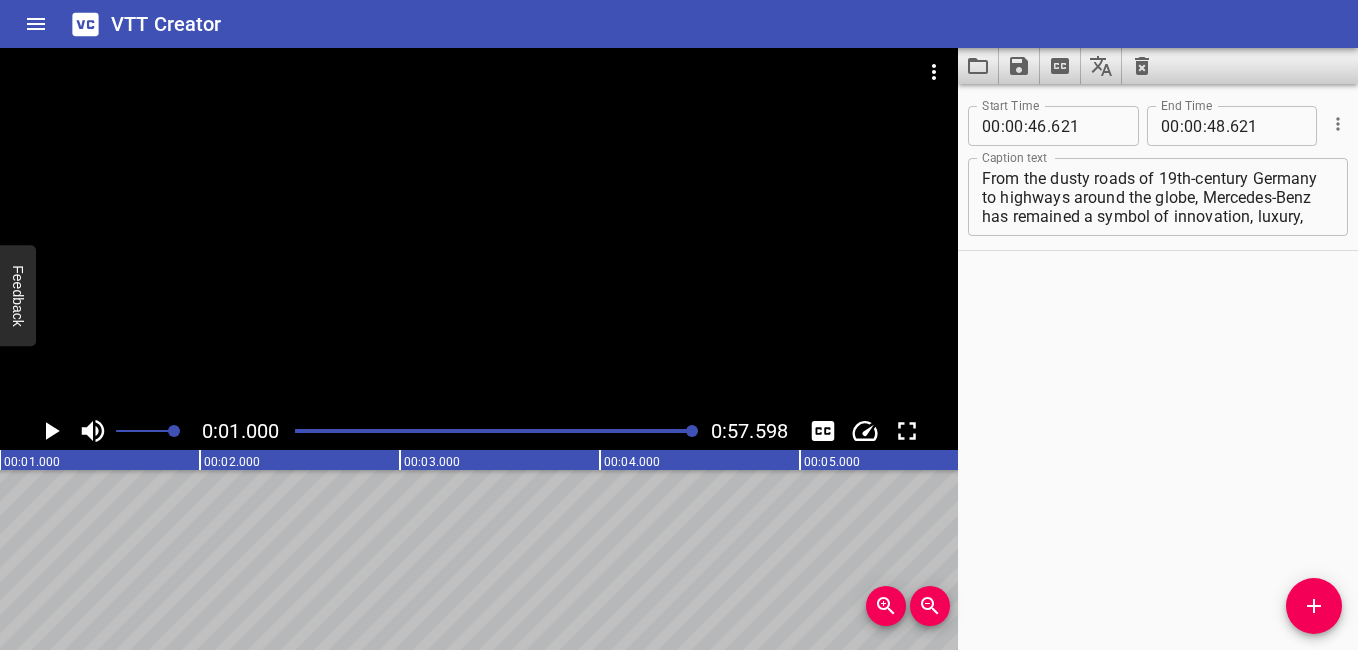 click on "The story of Mercedes-Benz begins in 1886, with a man and a dream. German engineer Karl Benz built the world’s first gasoline-powered automobile — the Benz Patent Motorwagen. At the same time, another pioneer, Gottlieb Daimler, was building engines of his own. Though the two never met, their inventions shaped the future of mobility.
In 1901, Daimler’s company introduced a new car — named 'Mercedes' after the daughter of an important investor, Emil Jellinek. It was faster, safer, and more advanced than anything before it.
In 1926, the companies of Karl Benz and Gottlieb Daimler merged, giving birth to Mercedes-Benz. The iconic three-pointed star logo represented their ambition to dominate land, sea, and air transportation.
From the dusty roads of 19th-century Germany to highways around the globe, Mercedes-Benz has remained a symbol of innovation, luxury, and engineering excellence — a legacy in motion" at bounding box center [1158, 197] 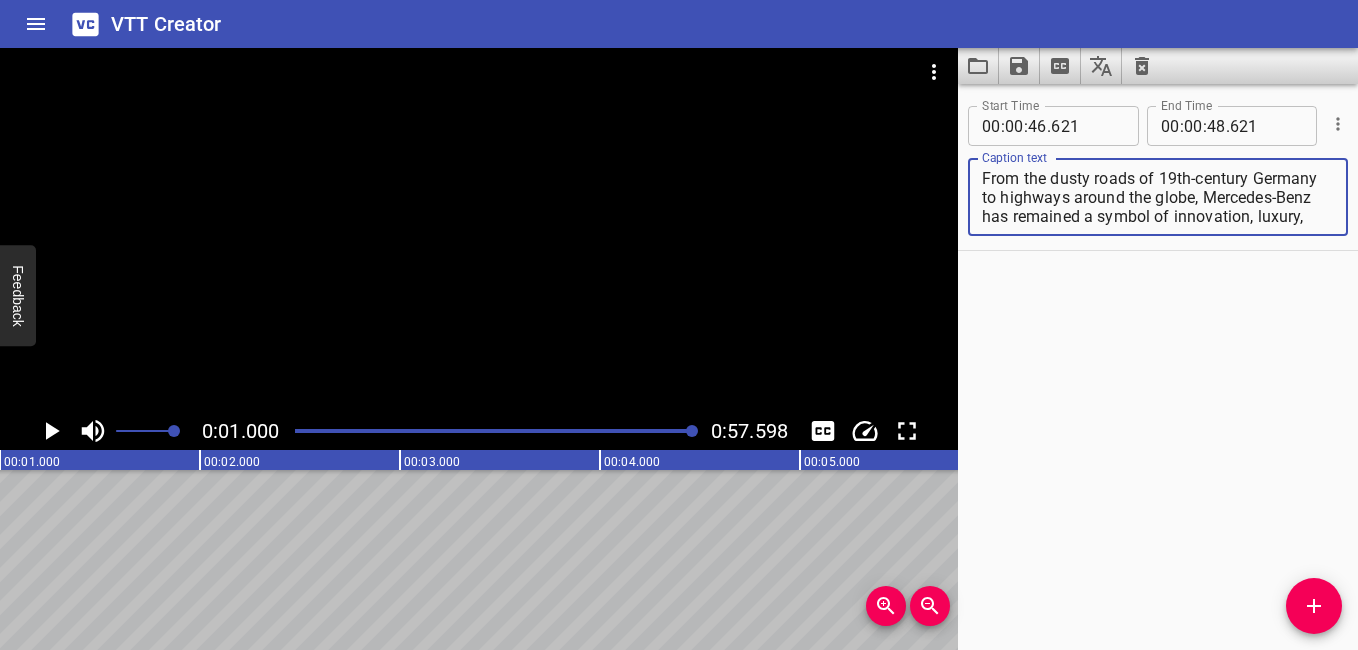 click on "The story of Mercedes-Benz begins in 1886, with a man and a dream. German engineer Karl Benz built the world’s first gasoline-powered automobile — the Benz Patent Motorwagen. At the same time, another pioneer, Gottlieb Daimler, was building engines of his own. Though the two never met, their inventions shaped the future of mobility.
In 1901, Daimler’s company introduced a new car — named 'Mercedes' after the daughter of an important investor, Emil Jellinek. It was faster, safer, and more advanced than anything before it.
In 1926, the companies of Karl Benz and Gottlieb Daimler merged, giving birth to Mercedes-Benz. The iconic three-pointed star logo represented their ambition to dominate land, sea, and air transportation.
From the dusty roads of 19th-century Germany to highways around the globe, Mercedes-Benz has remained a symbol of innovation, luxury, and engineering excellence — a legacy in motion" at bounding box center [5800, 560] 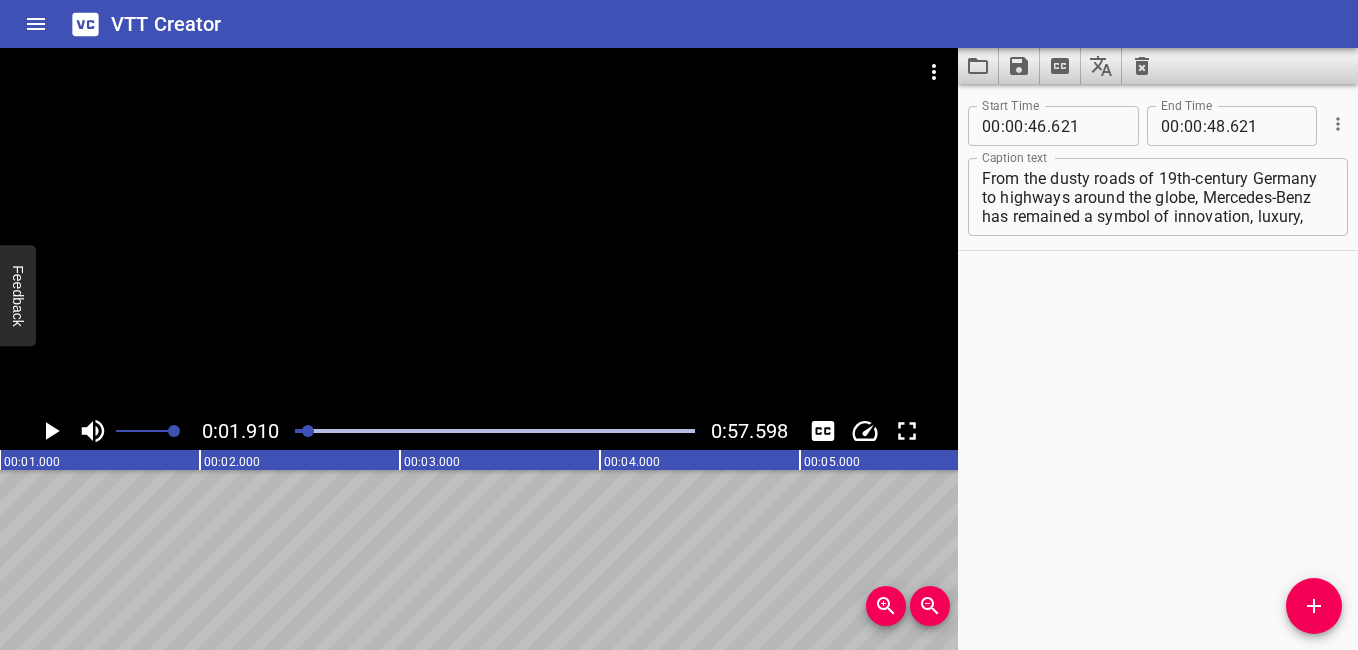 scroll, scrollTop: 0, scrollLeft: 382, axis: horizontal 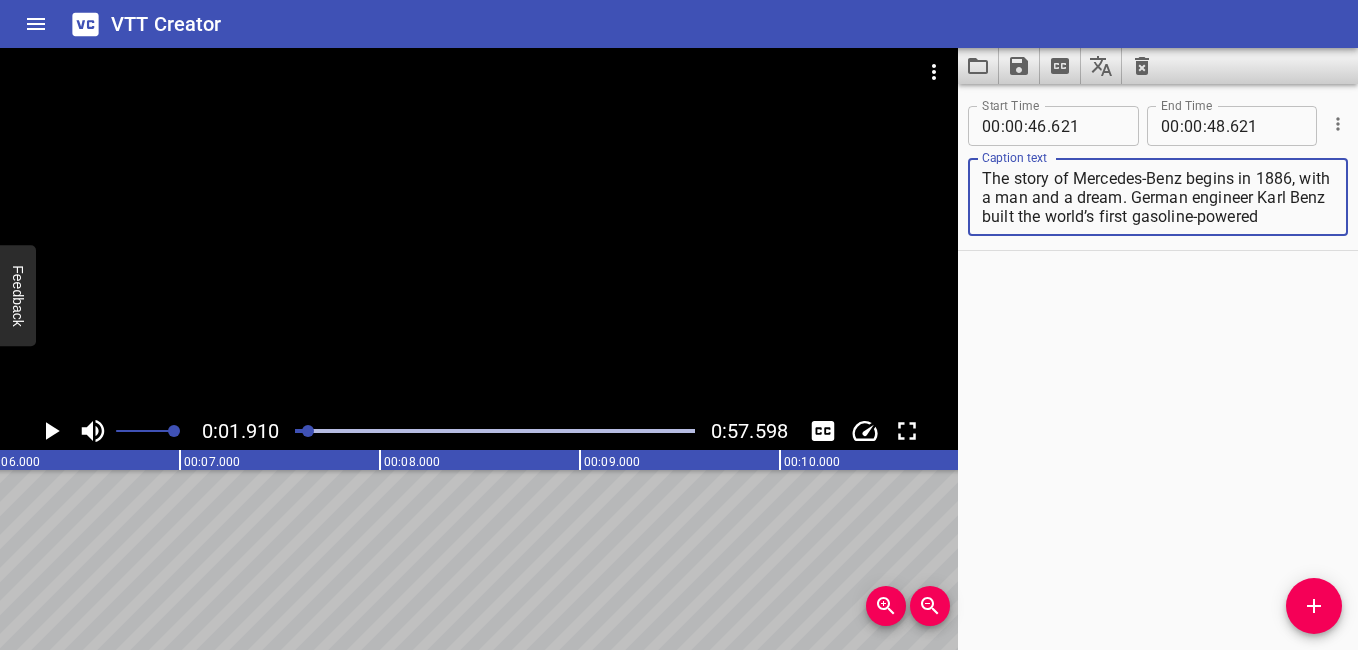 drag, startPoint x: 1288, startPoint y: 213, endPoint x: 922, endPoint y: 163, distance: 369.3995 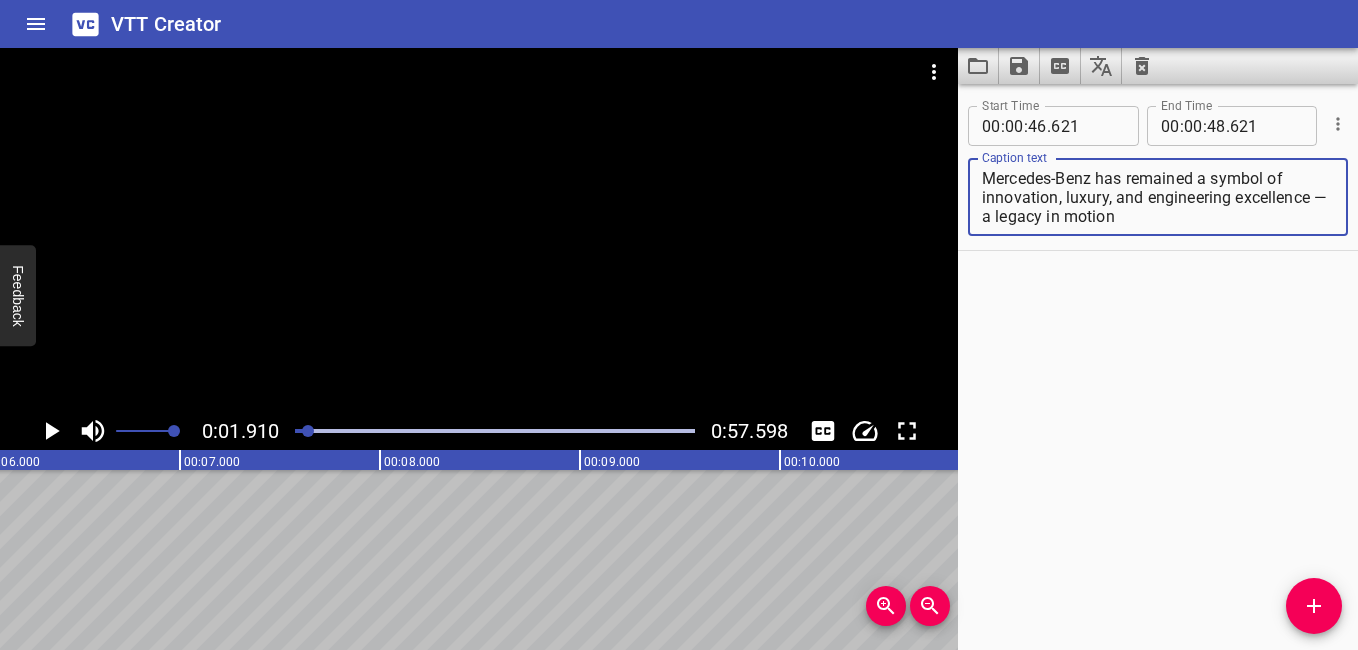 type on "Mercedes-Benz has remained a symbol of innovation, luxury, and engineering excellence — a legacy in motion" 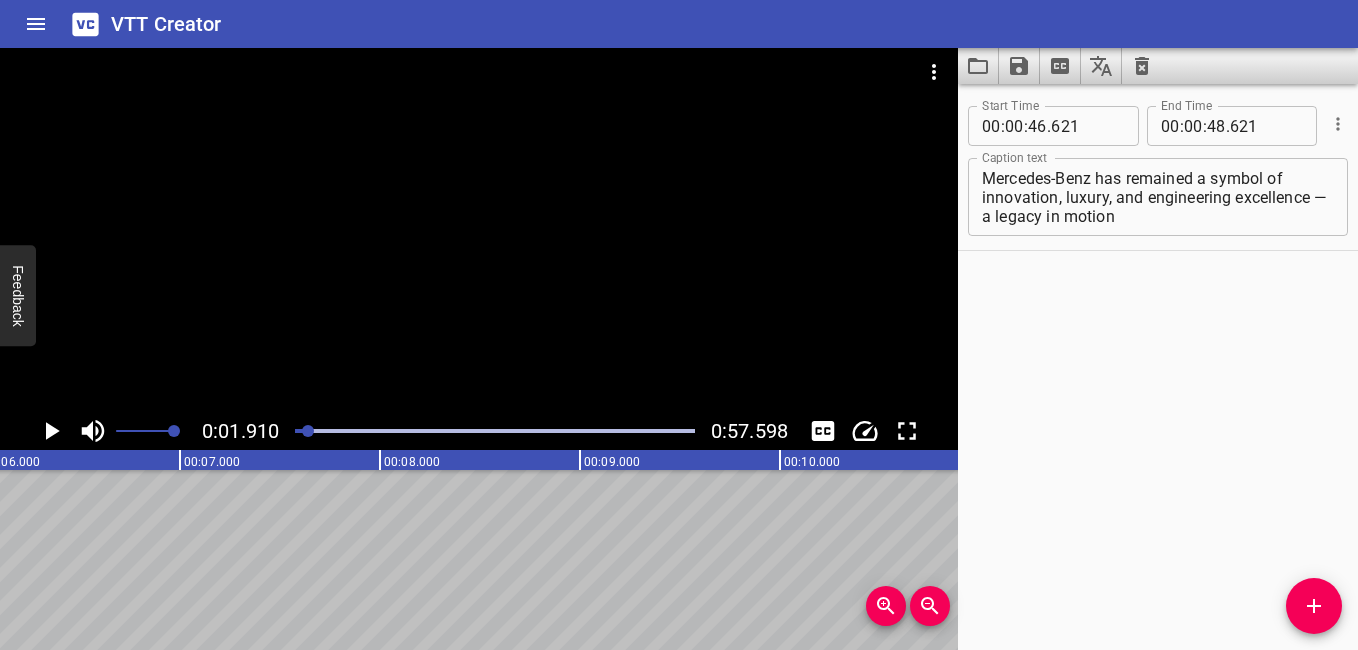drag, startPoint x: 1157, startPoint y: 233, endPoint x: 989, endPoint y: 170, distance: 179.42407 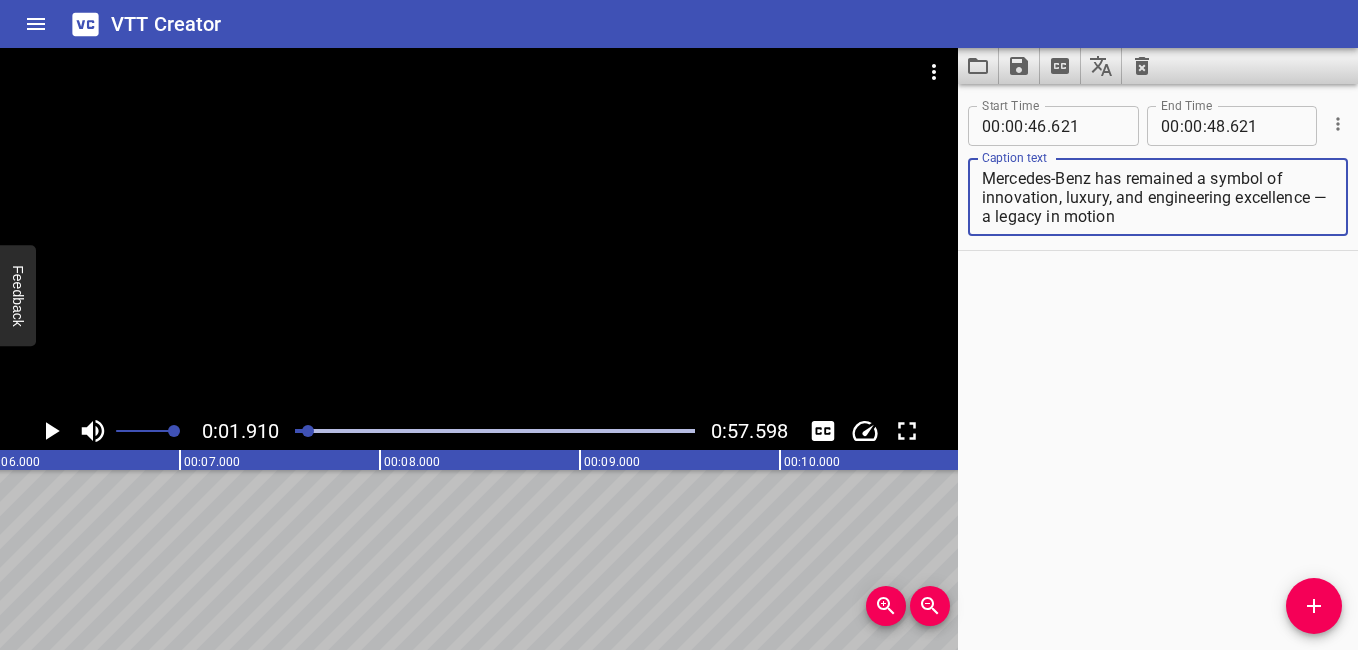 click on "Mercedes-Benz has remained a symbol of innovation, luxury, and engineering excellence — a legacy in motion" at bounding box center [1158, 197] 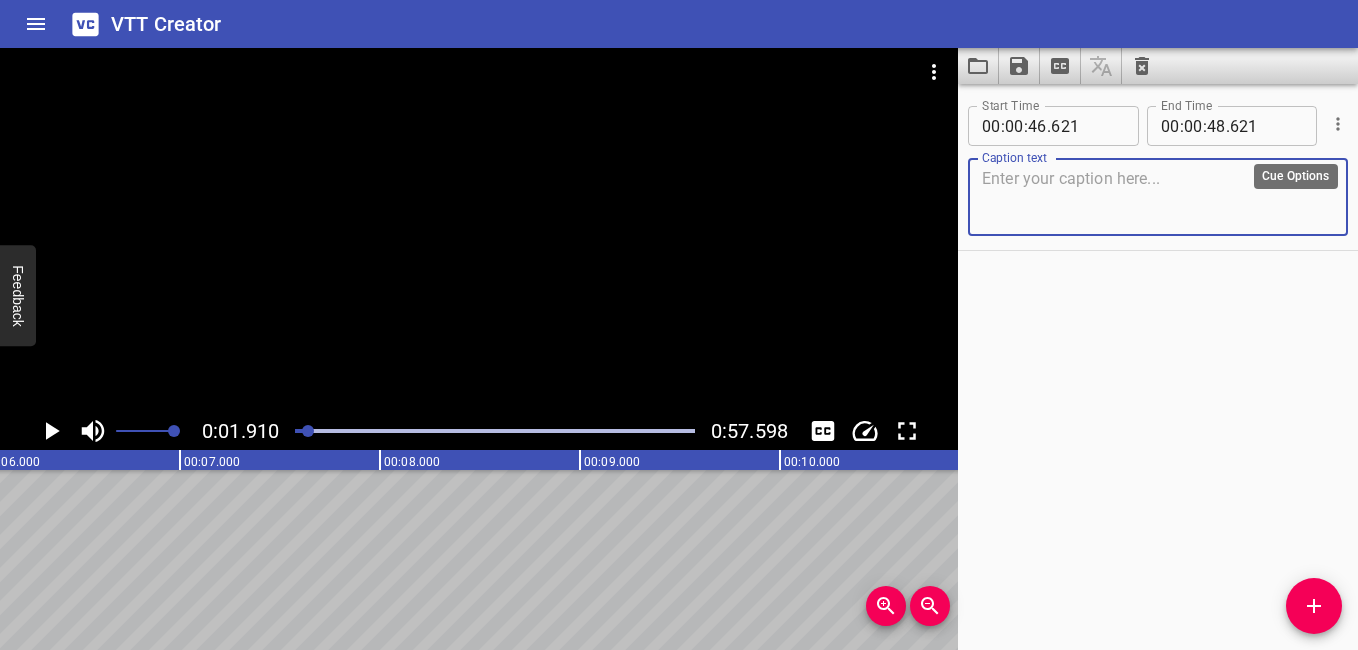 click at bounding box center [1338, 124] 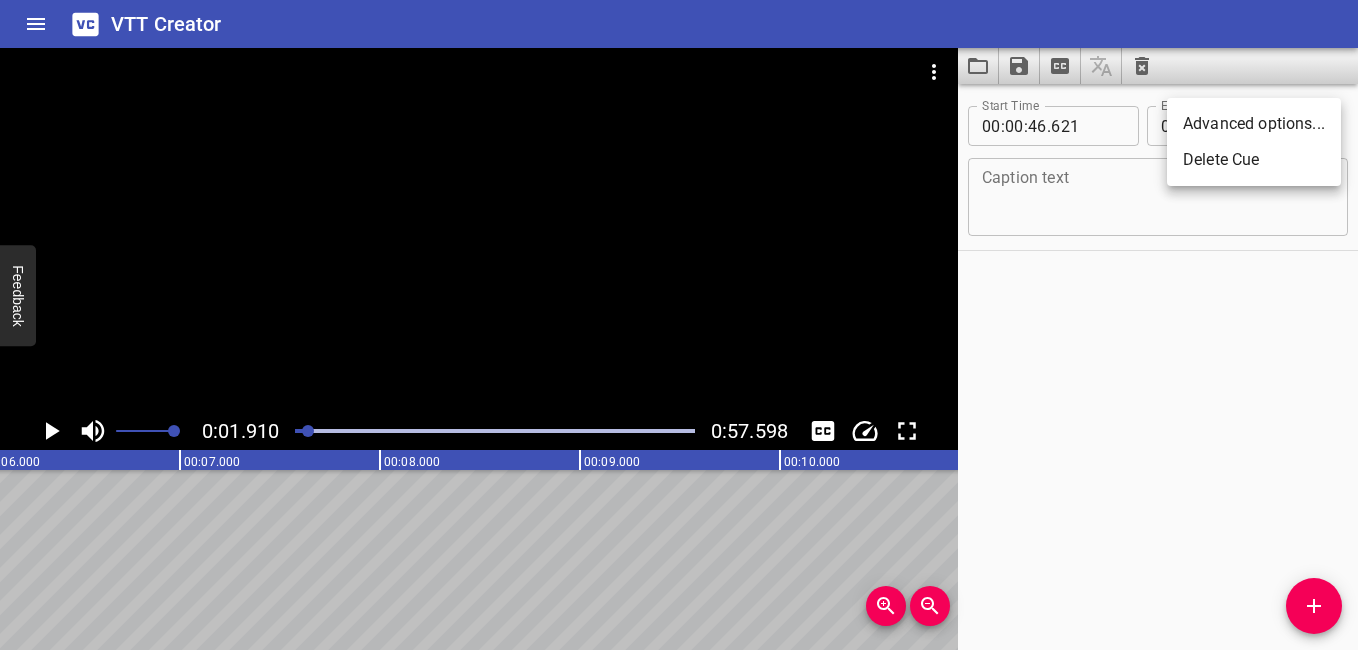 click at bounding box center [679, 325] 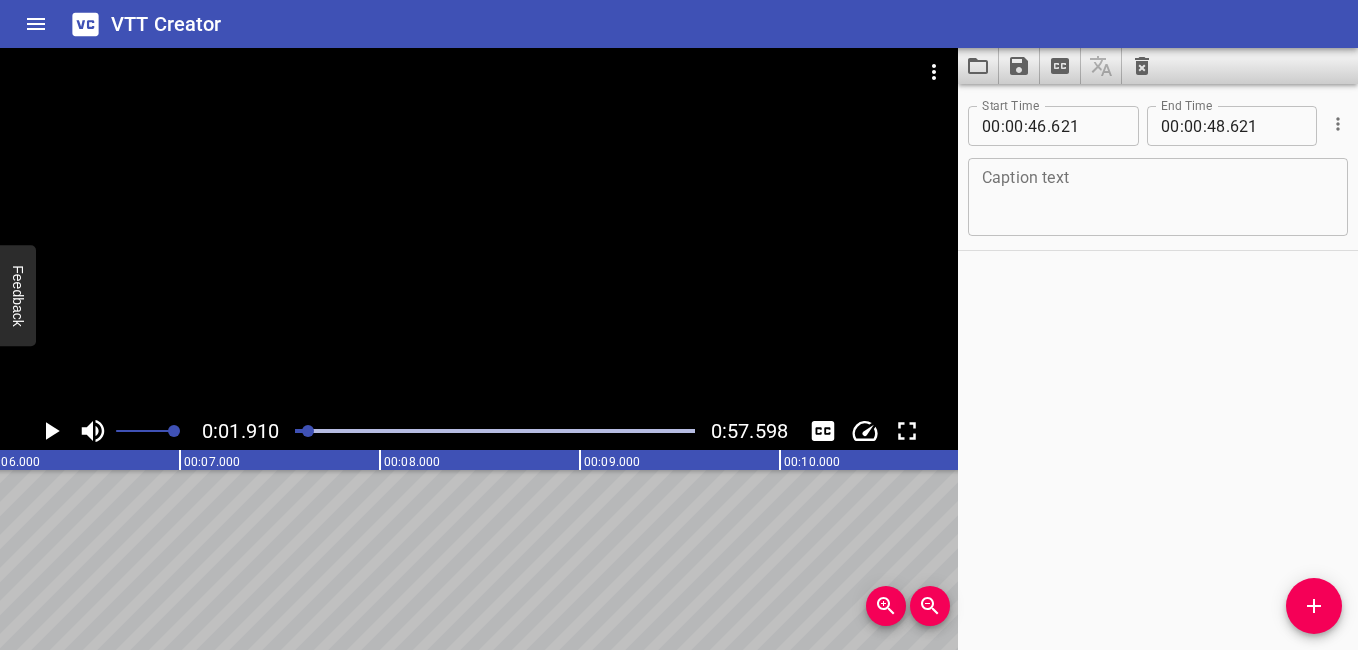 click at bounding box center [1158, 197] 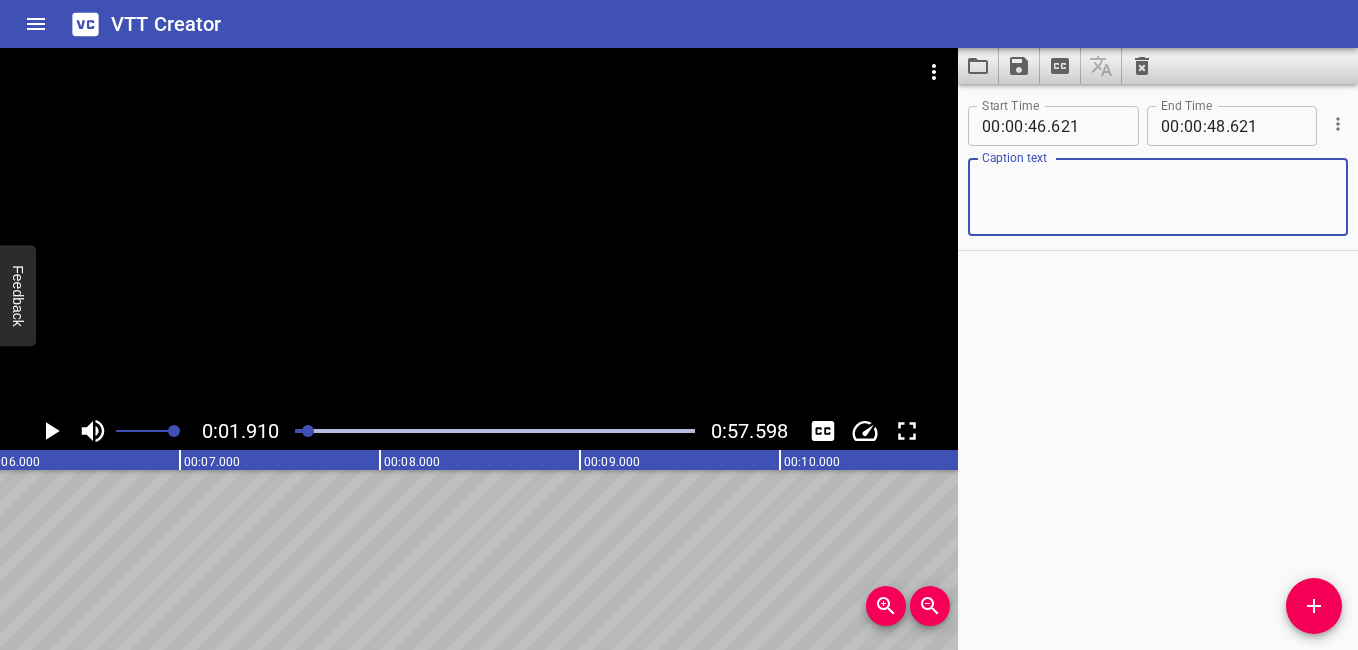 paste on "The story of Mercedes-Benz begins in 1886, with a man and a dream. German engineer Karl Benz built the world’s first gasoline-powered automobile — the Benz Patent Motorwagen. At the same time, another pioneer, Gottlieb Daimler, was building engines of his own. Though the two never met, their inventions shaped the future of mobility.
In 1901, Daimler’s company introduced a new car — named 'Mercedes' after the daughter of an important investor, Emil Jellinek. It was faster, safer, and more advanced than anything before it.
In 1926, the companies of Karl Benz and Gottlieb Daimler merged, giving birth to Mercedes-Benz. The iconic three-pointed star logo represented their ambition to dominate land, sea, and air transportation.
From the dusty roads of 19th-century Germany to highways around the globe, Mercedes-Benz has remained a symbol of innovation, luxury, and engineering excellence — a legacy in motion" 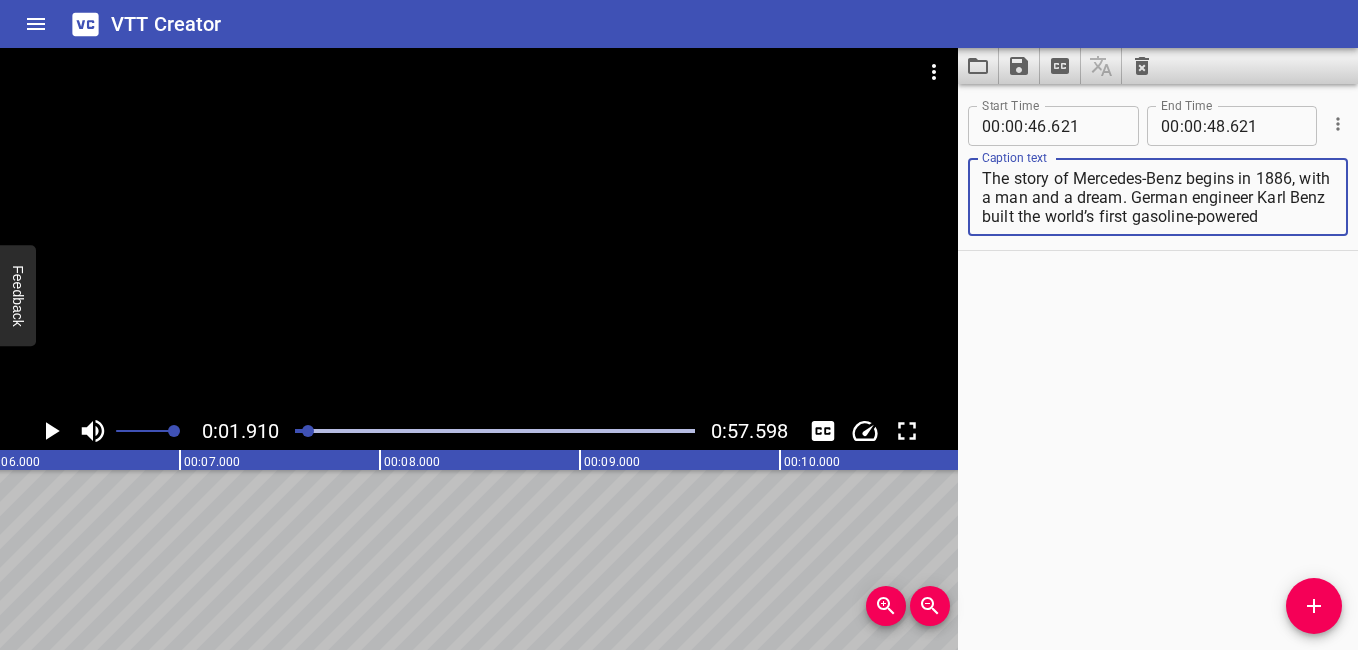 scroll, scrollTop: 399, scrollLeft: 0, axis: vertical 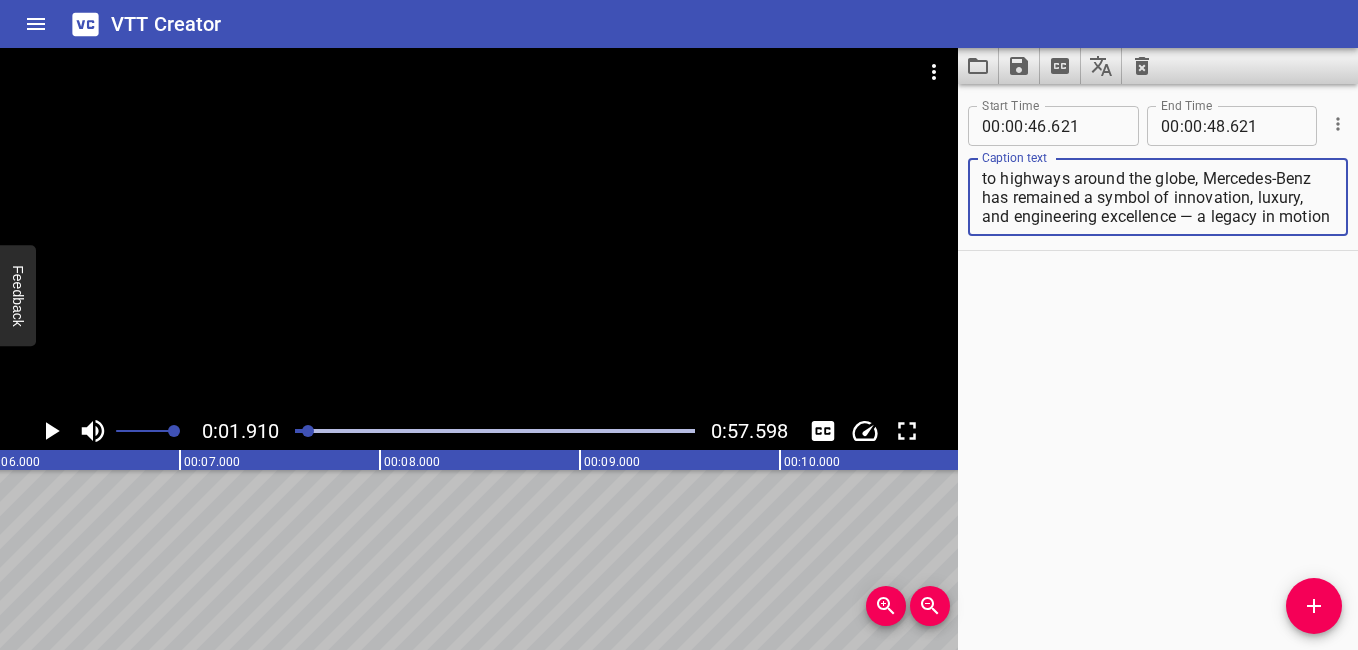 type on "The story of Mercedes-Benz begins in 1886, with a man and a dream. German engineer Karl Benz built the world’s first gasoline-powered automobile — the Benz Patent Motorwagen. At the same time, another pioneer, Gottlieb Daimler, was building engines of his own. Though the two never met, their inventions shaped the future of mobility.
In 1901, Daimler’s company introduced a new car — named 'Mercedes' after the daughter of an important investor, Emil Jellinek. It was faster, safer, and more advanced than anything before it.
In 1926, the companies of Karl Benz and Gottlieb Daimler merged, giving birth to Mercedes-Benz. The iconic three-pointed star logo represented their ambition to dominate land, sea, and air transportation.
From the dusty roads of 19th-century Germany to highways around the globe, Mercedes-Benz has remained a symbol of innovation, luxury, and engineering excellence — a legacy in motion" 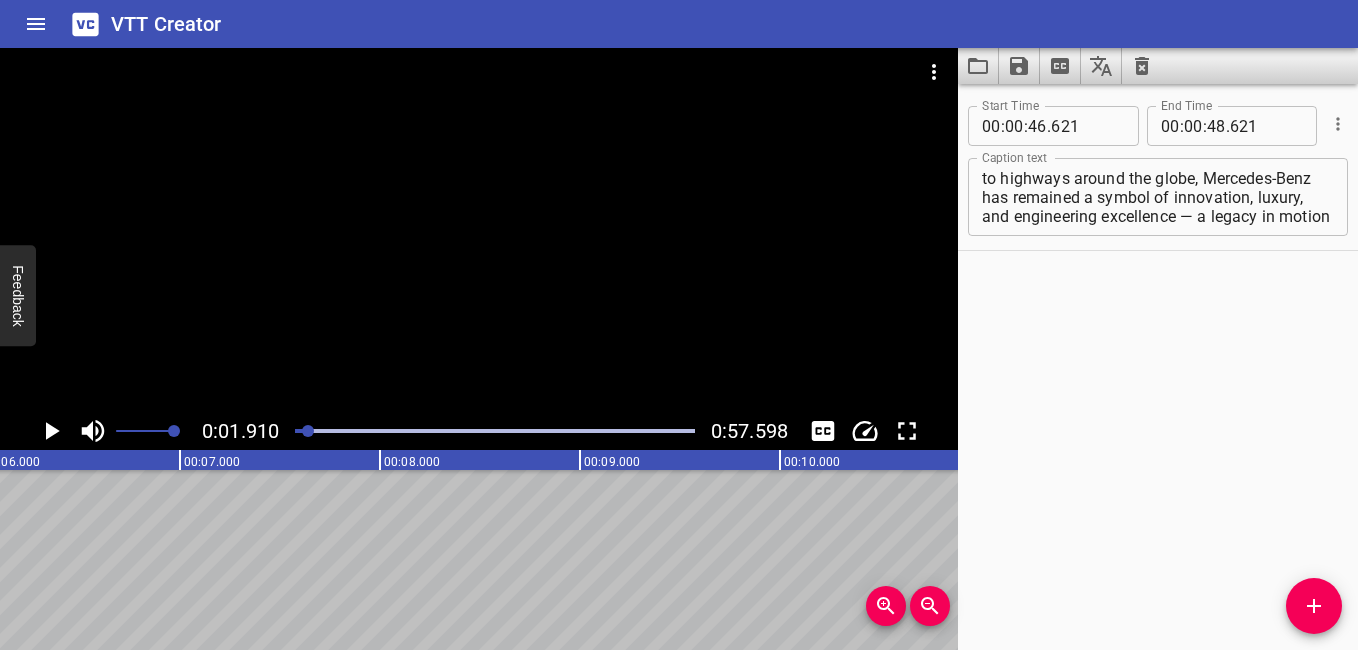 click on "Start Time 00 : 00 : 46 . 621 Start Time End Time 00 : 00 : 48 . 621 End Time Caption text The story of Mercedes-Benz begins in 1886, with a man and a dream. German engineer Karl Benz built the world’s first gasoline-powered automobile — the Benz Patent Motorwagen. At the same time, another pioneer, Gottlieb Daimler, was building engines of his own. Though the two never met, their inventions shaped the future of mobility.
In 1901, Daimler’s company introduced a new car — named 'Mercedes' after the daughter of an important investor, Emil Jellinek. It was faster, safer, and more advanced than anything before it.
In 1926, the companies of Karl Benz and Gottlieb Daimler merged, giving birth to Mercedes-Benz. The iconic three-pointed star logo represented their ambition to dominate land, sea, and air transportation.
From the dusty roads of 19th-century Germany to highways around the globe, Mercedes-Benz has remained a symbol of innovation, luxury, and engineering excellence — a legacy in motion" at bounding box center [1158, 367] 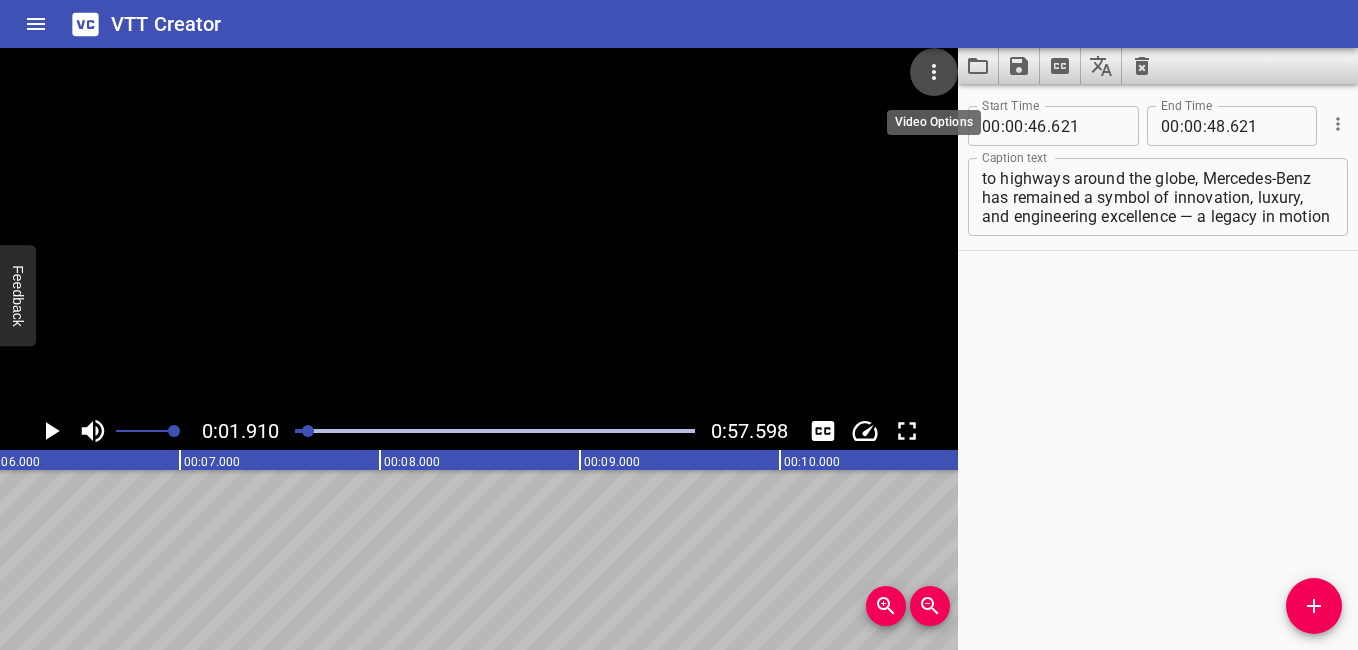 click at bounding box center [934, 72] 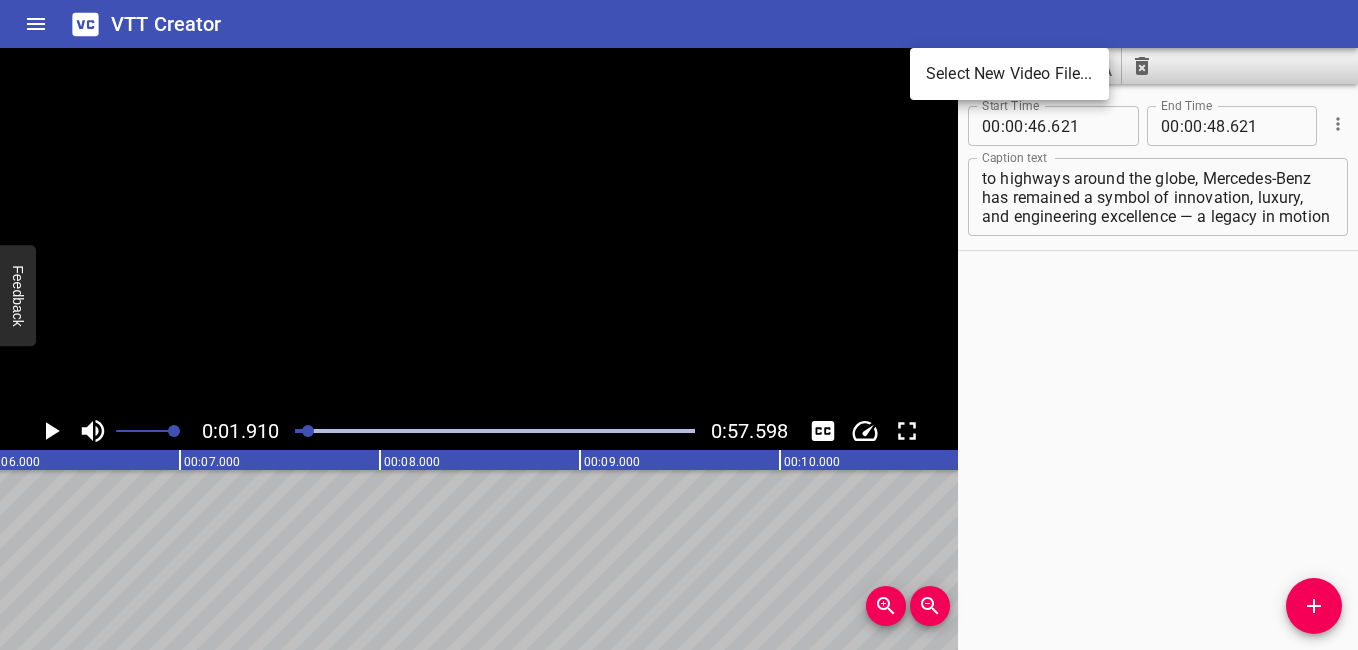 click on "Select New Video File..." at bounding box center (1009, 74) 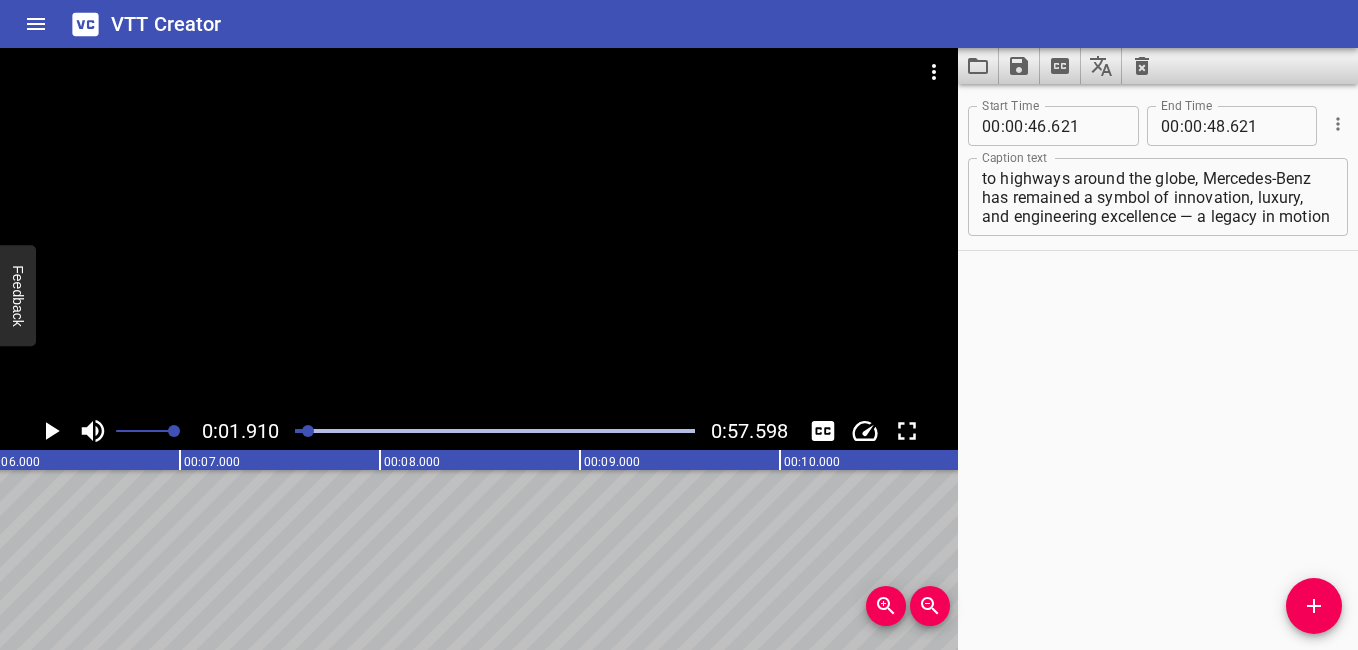 type 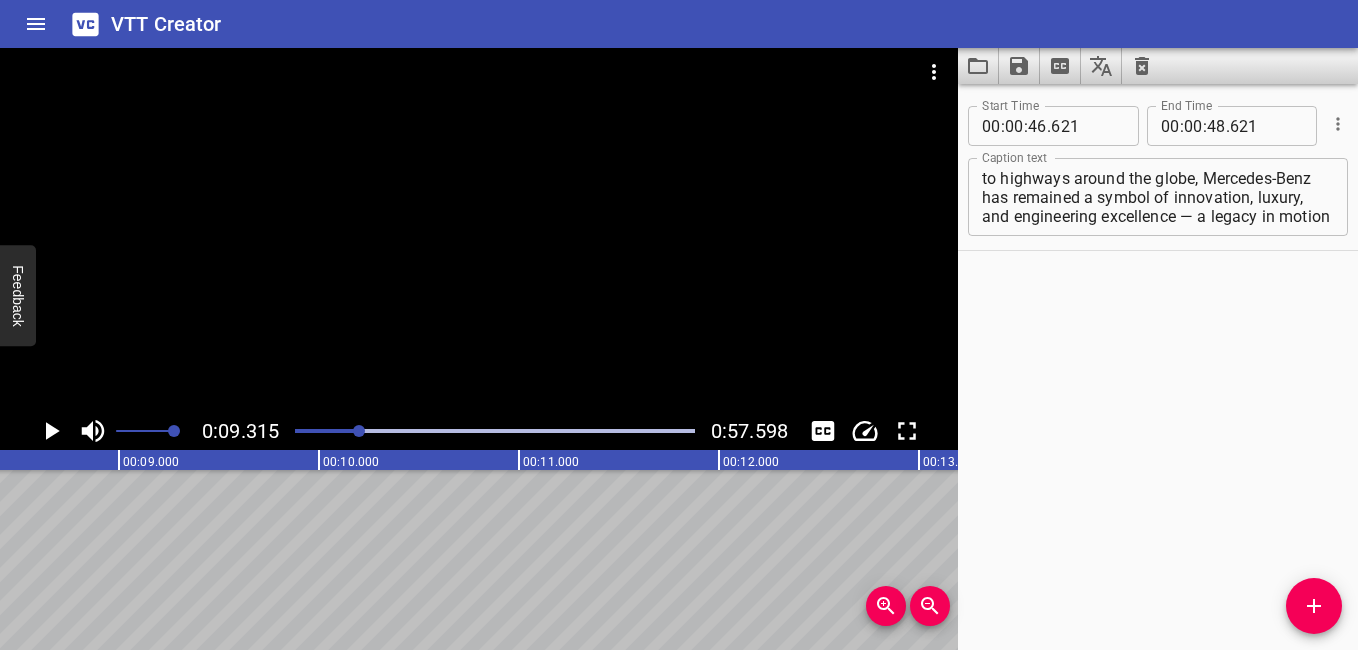 scroll, scrollTop: 0, scrollLeft: 1863, axis: horizontal 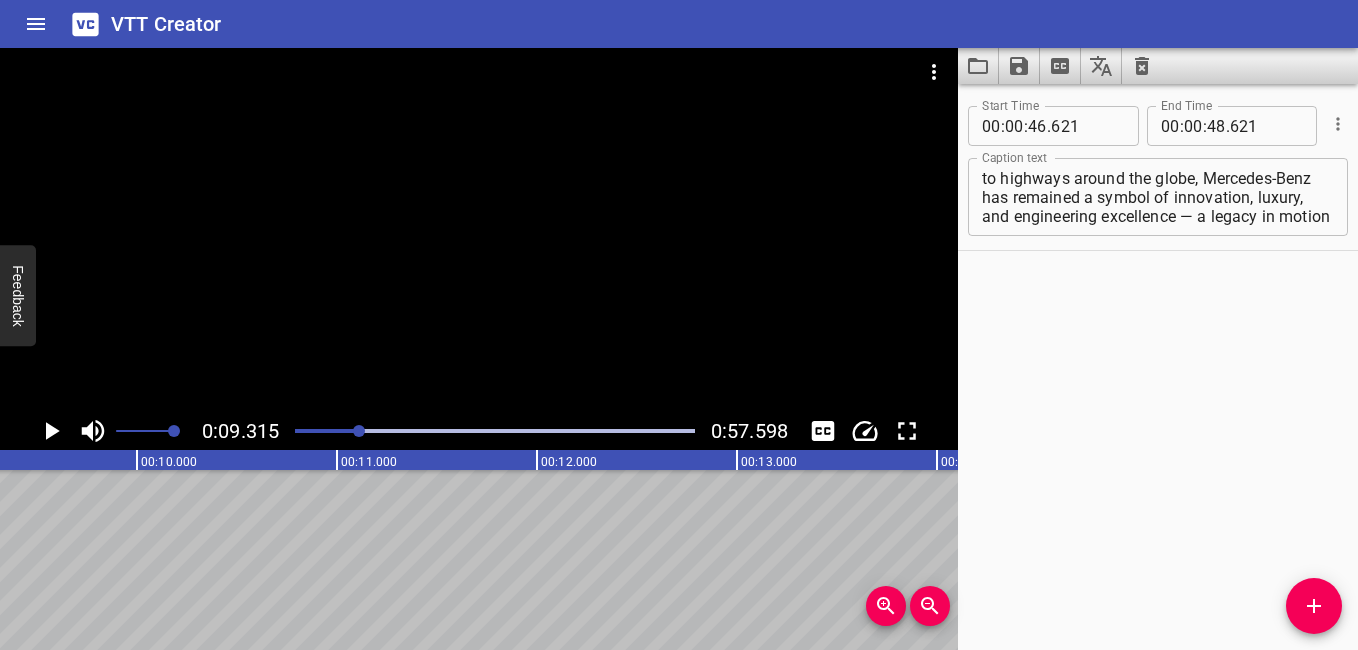 click at bounding box center [85, 24] 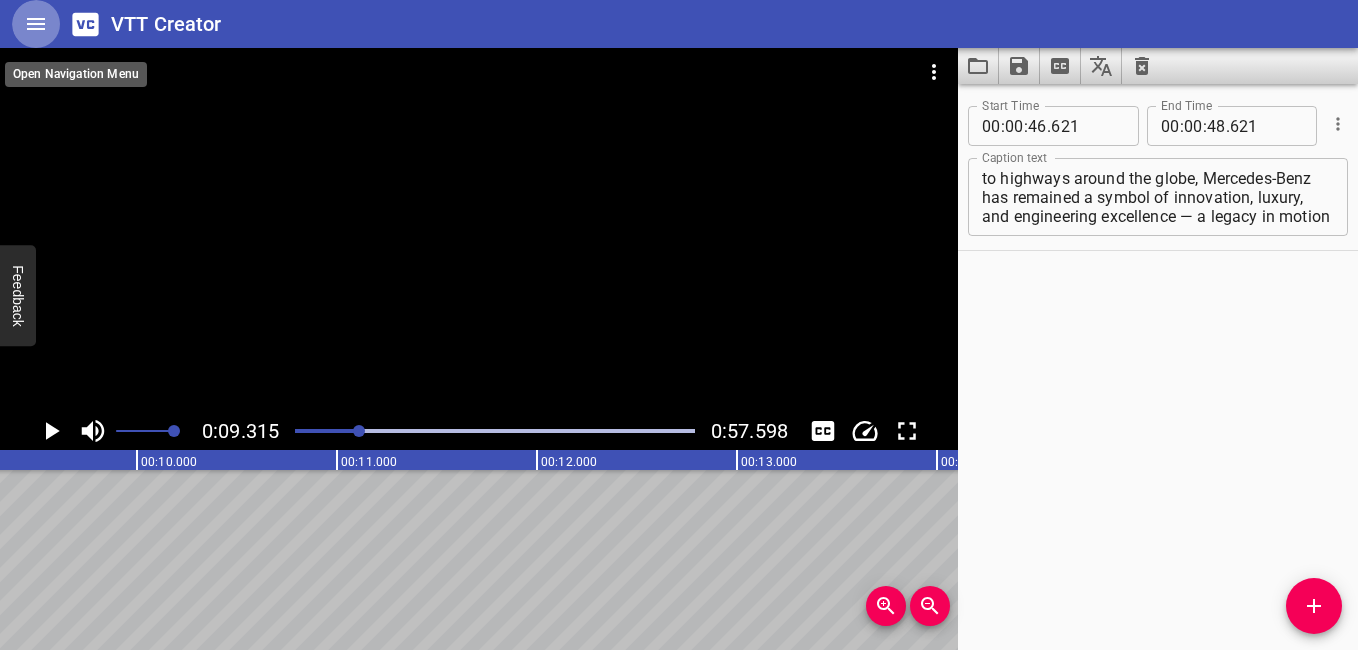click at bounding box center (36, 24) 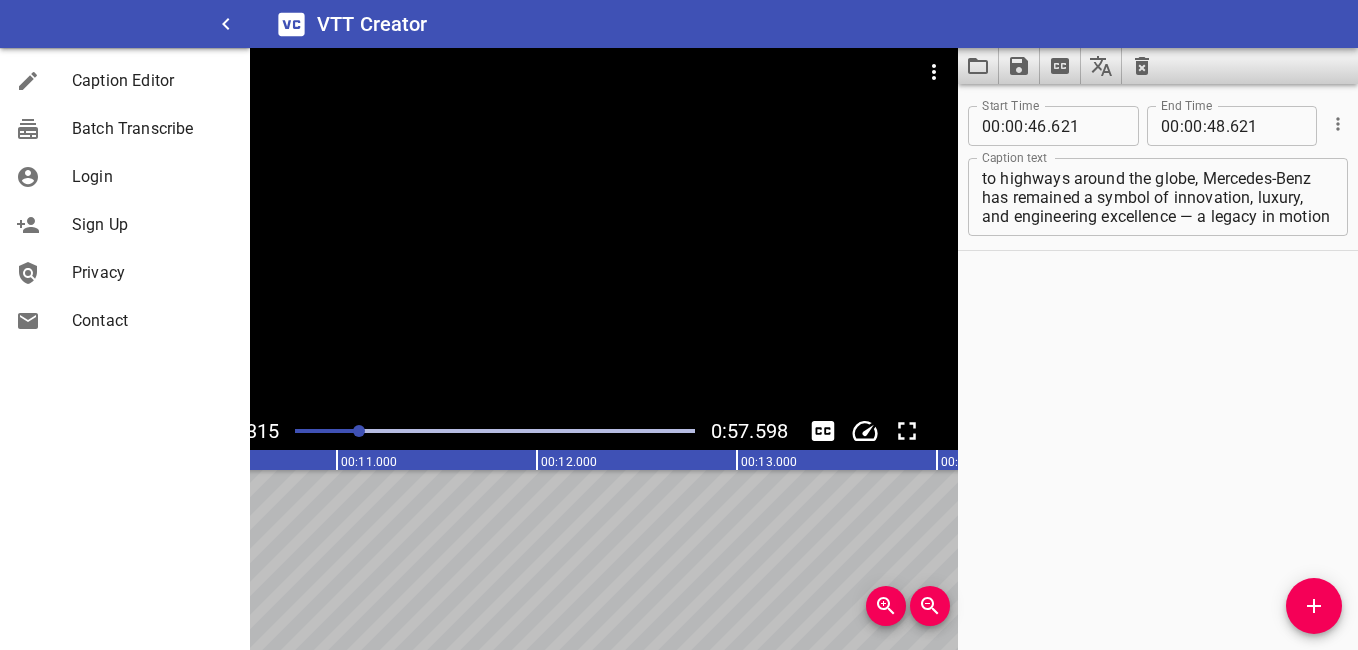 click on "Batch Transcribe" at bounding box center [153, 129] 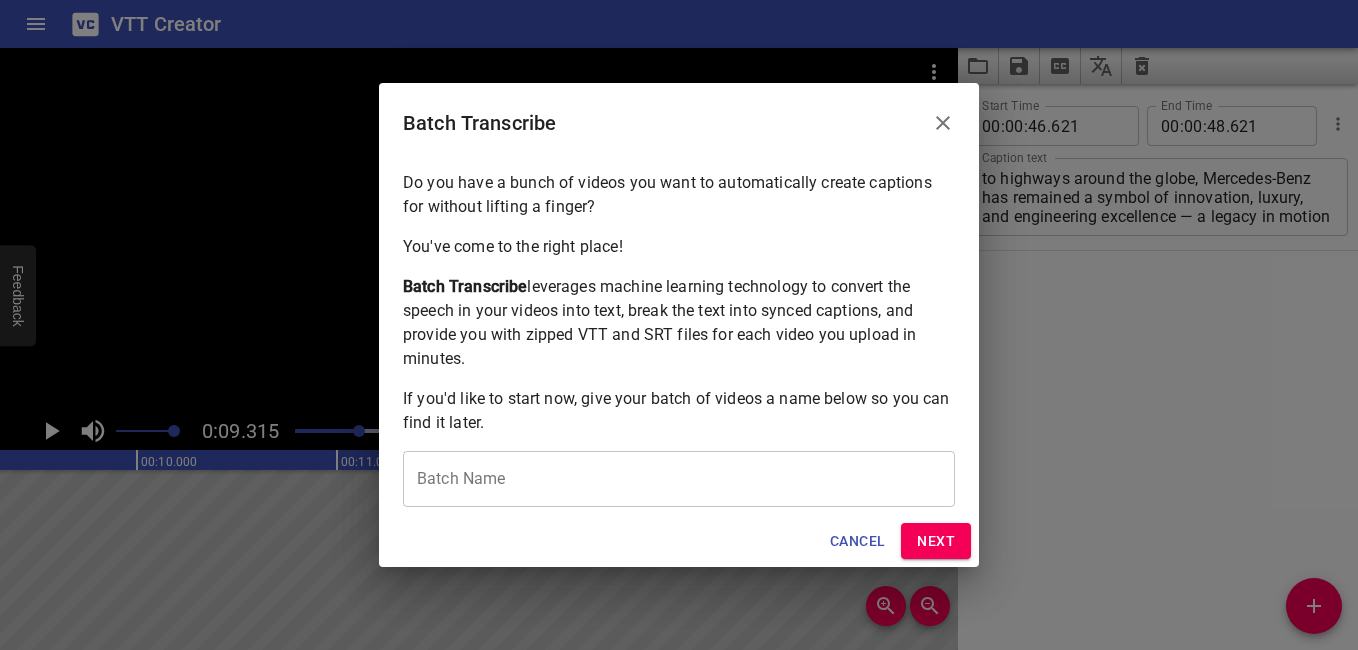 click at bounding box center (679, 479) 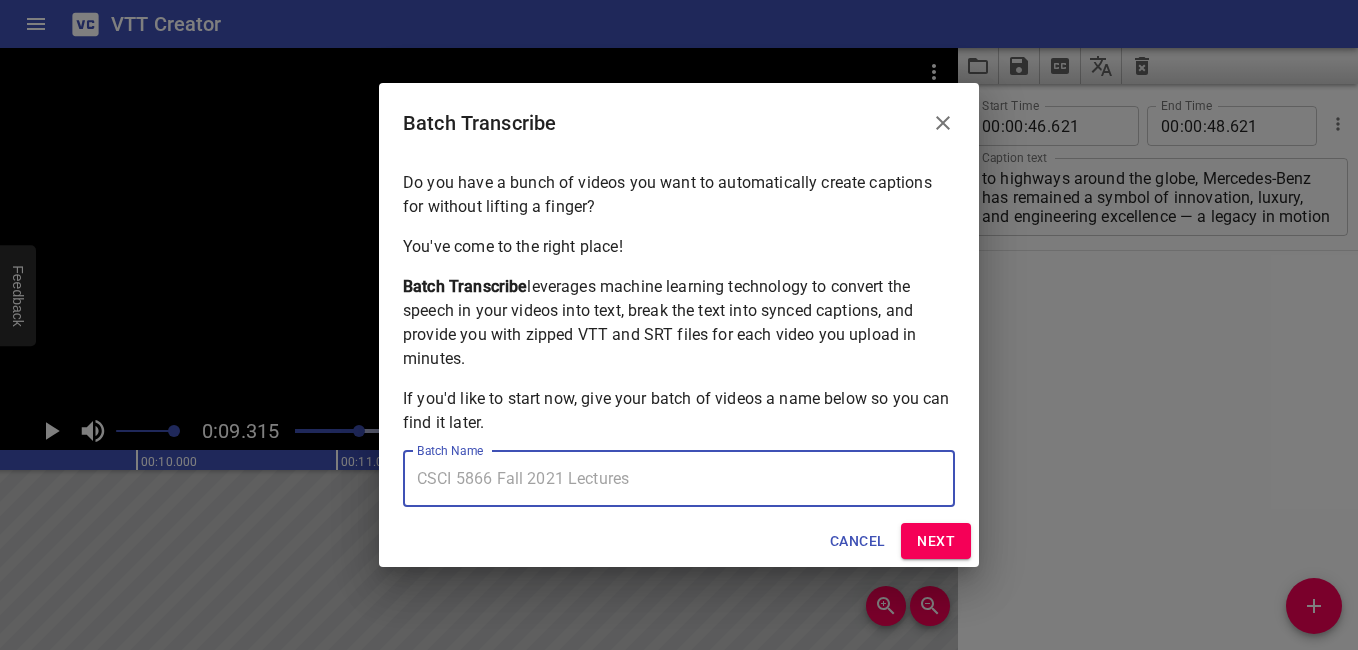 click at bounding box center [679, 479] 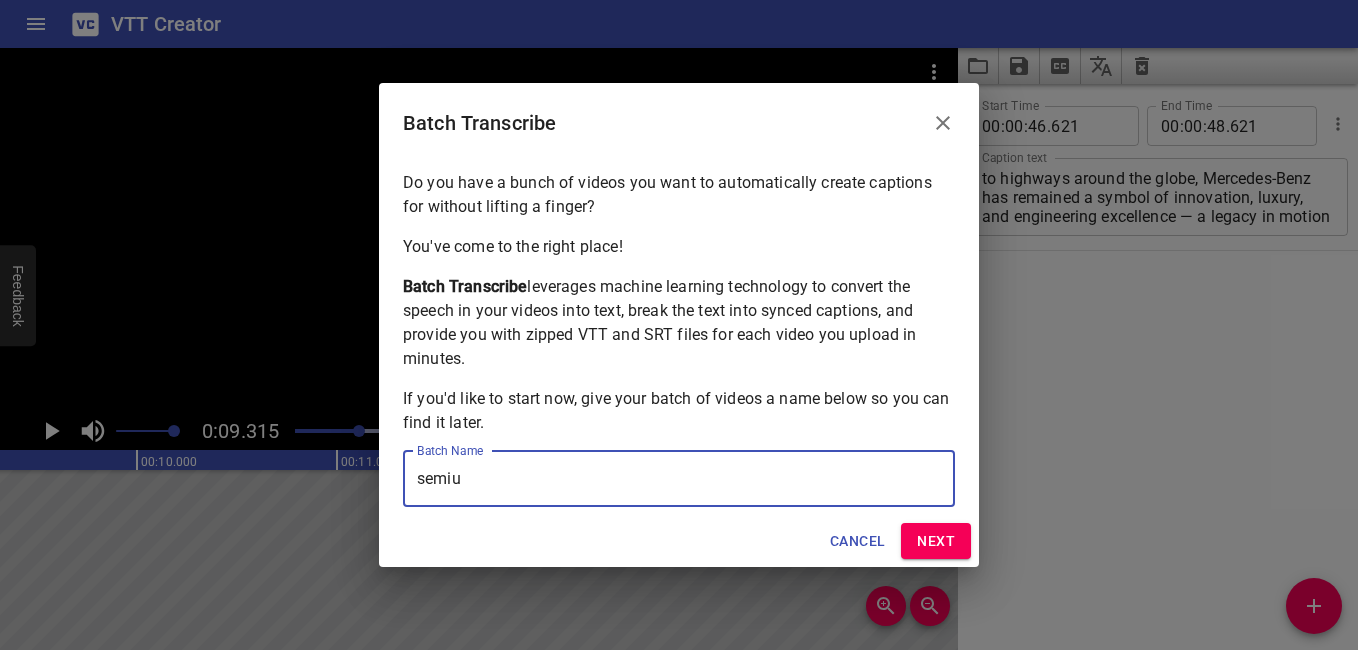 type on "semiu" 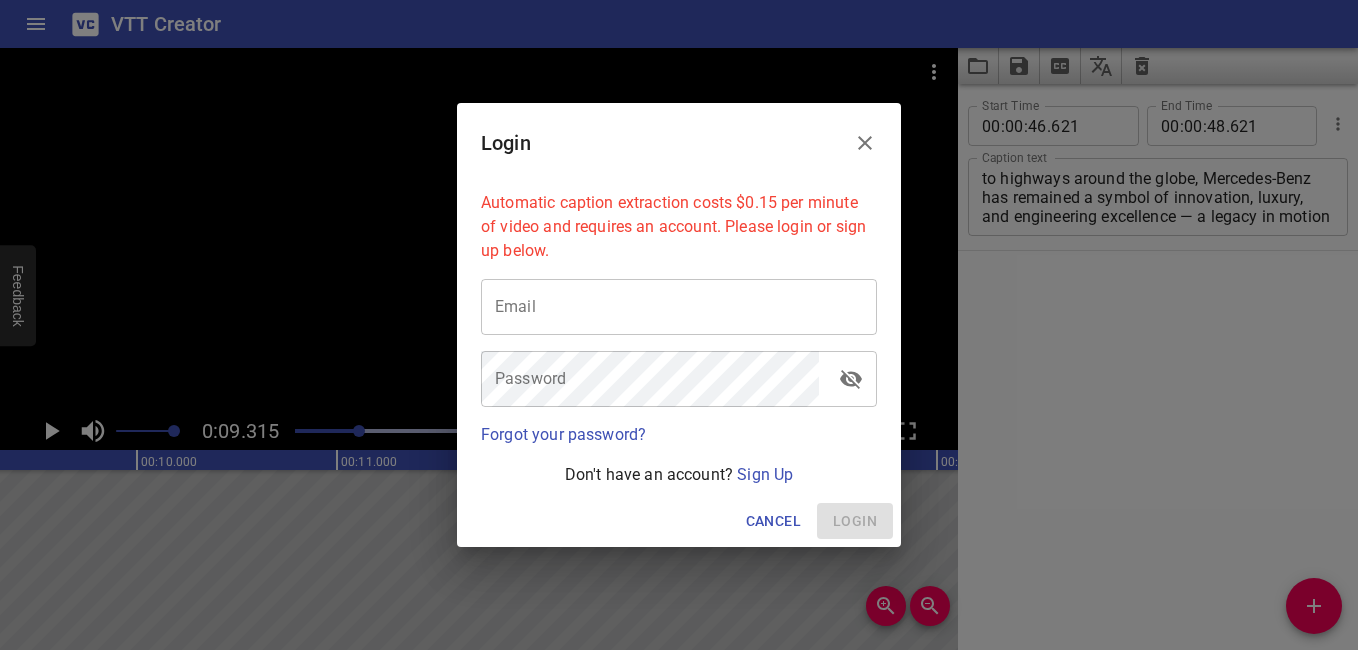 click at bounding box center (865, 143) 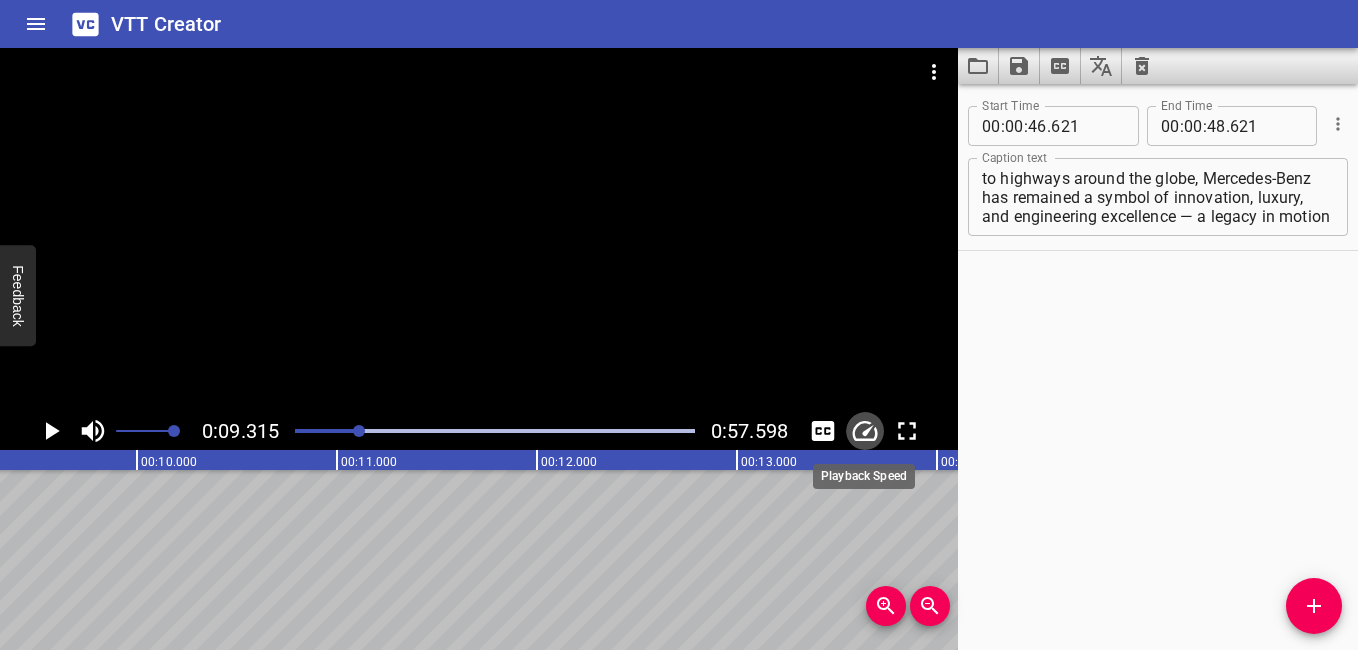 click at bounding box center [865, 431] 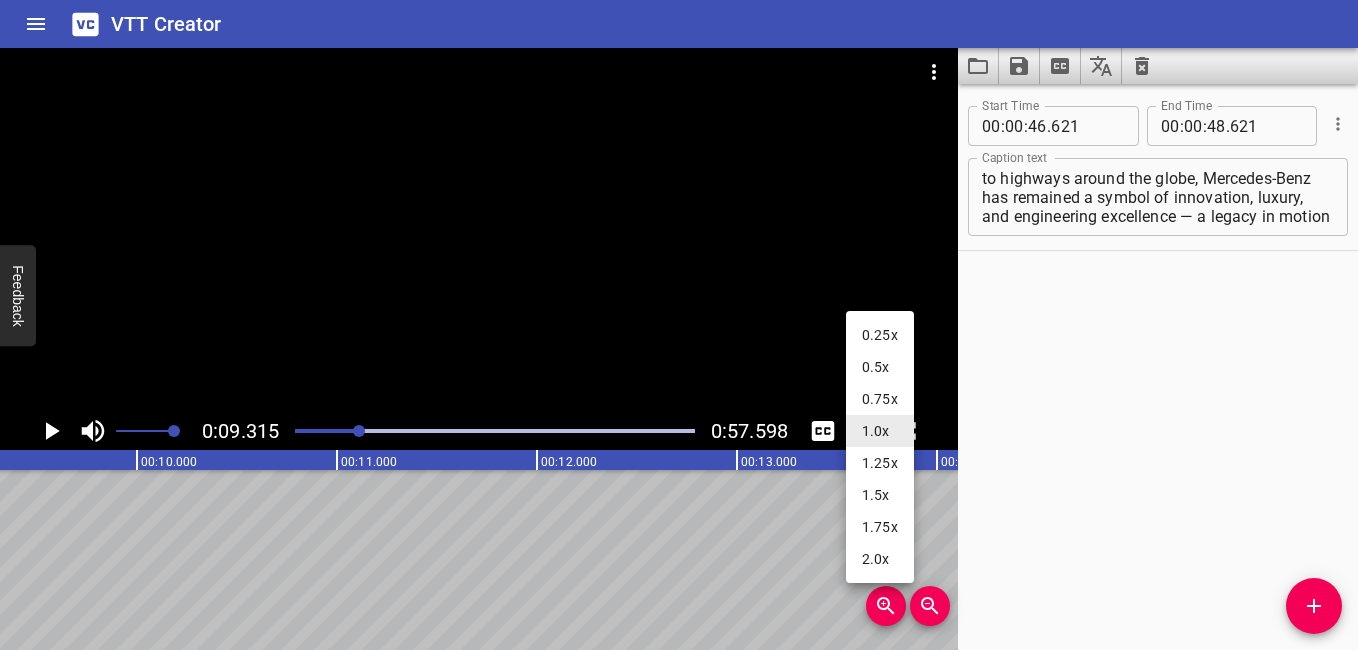 click at bounding box center [679, 325] 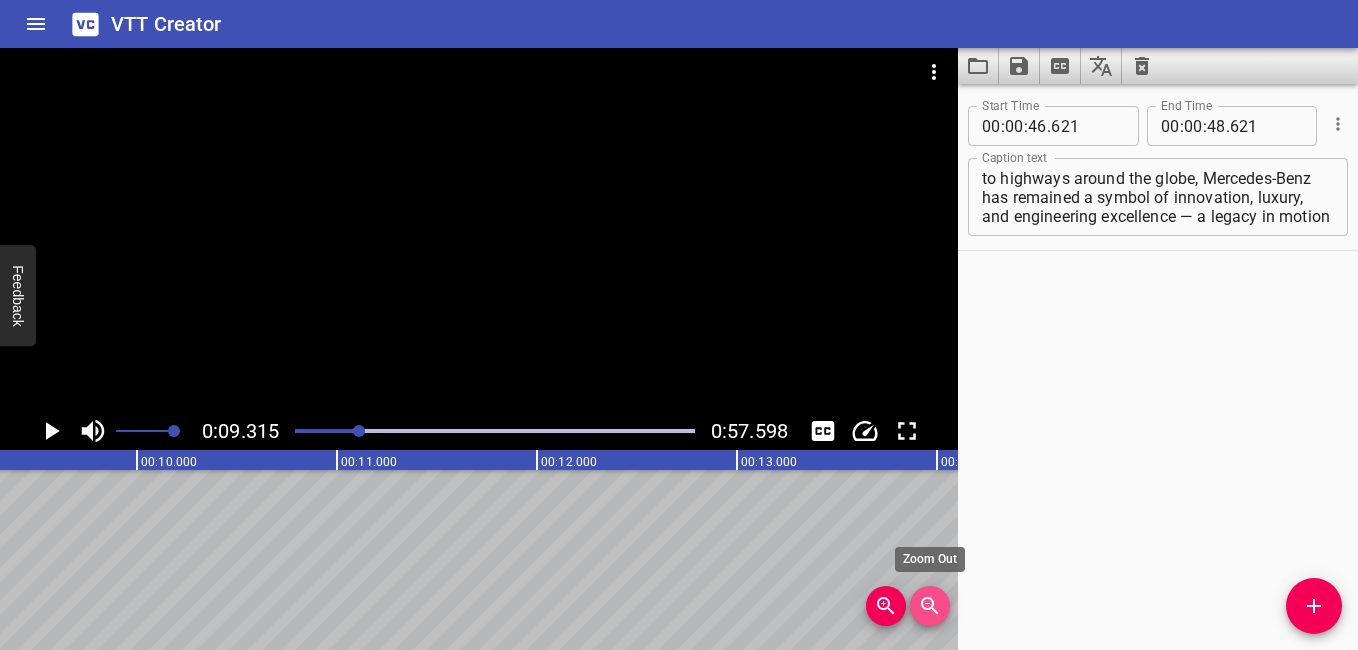 click at bounding box center [929, 605] 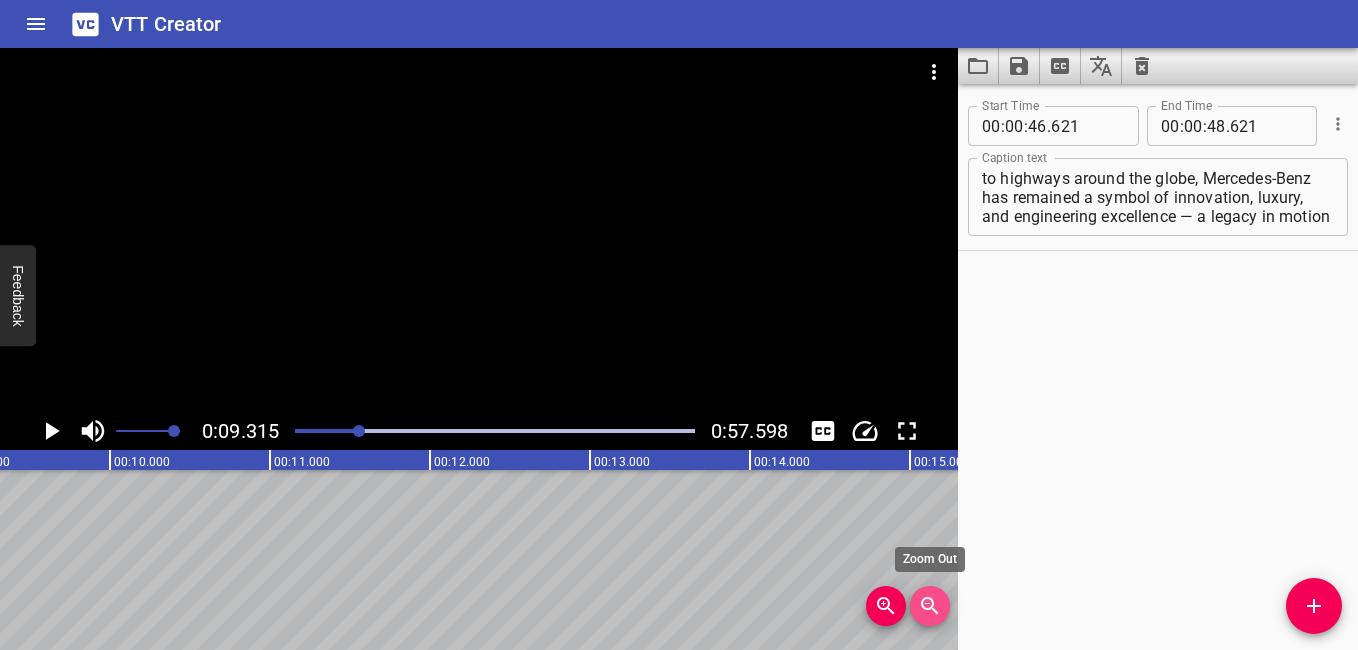 click at bounding box center (929, 605) 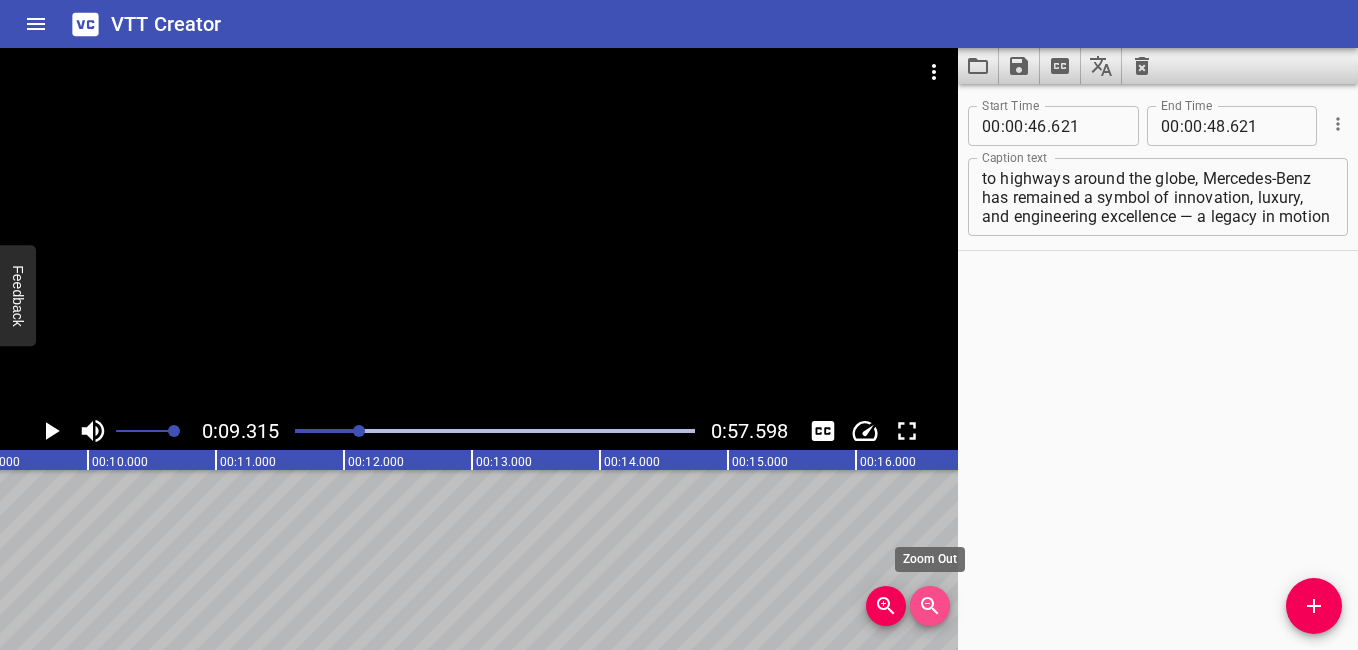 click at bounding box center (929, 605) 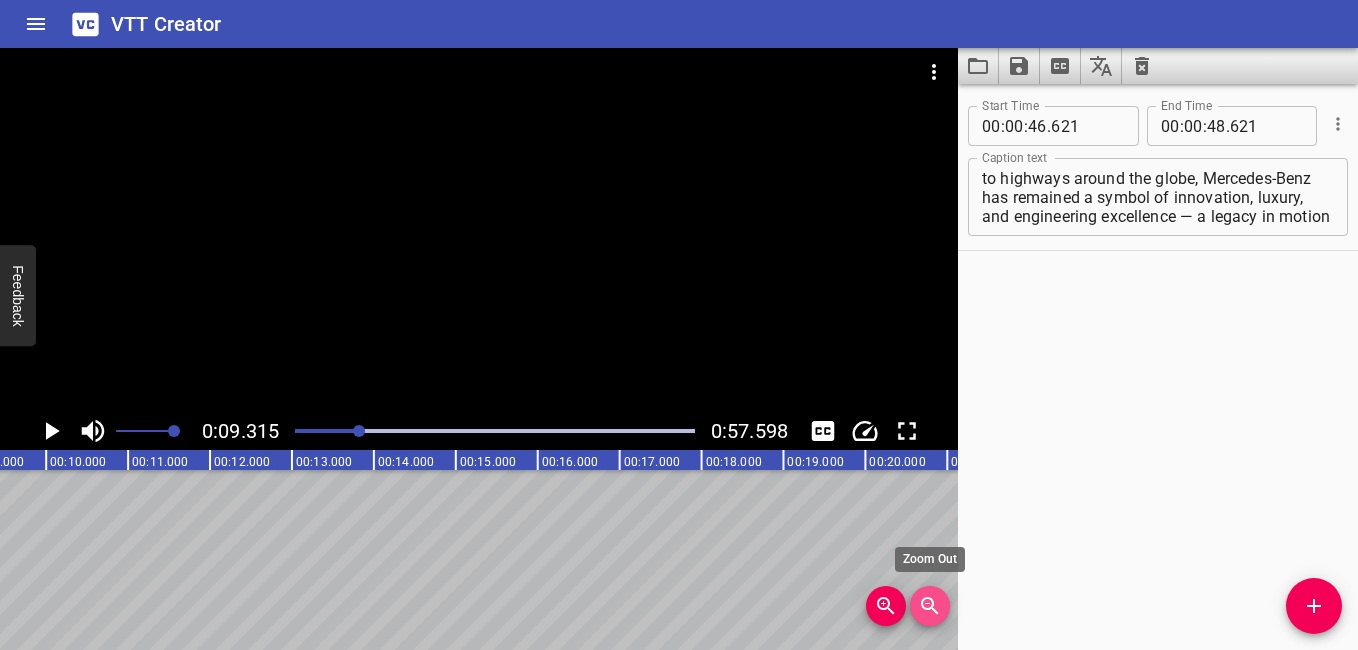click at bounding box center (929, 605) 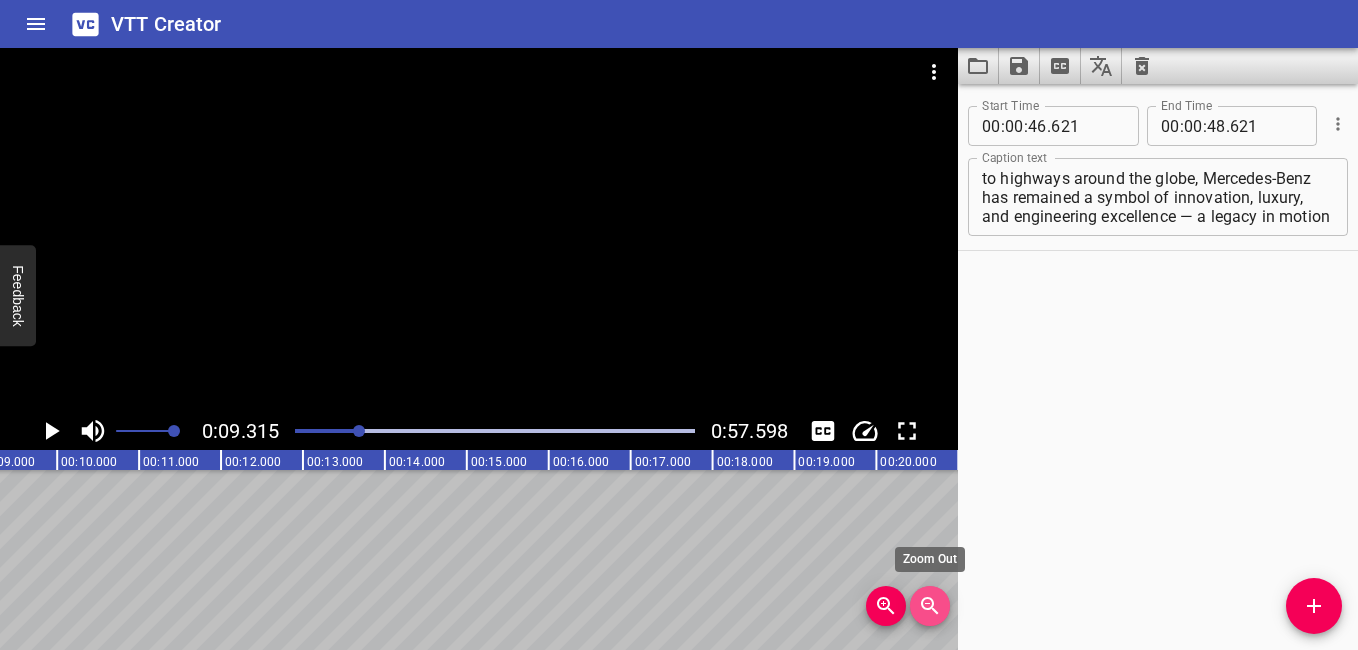 click at bounding box center (929, 605) 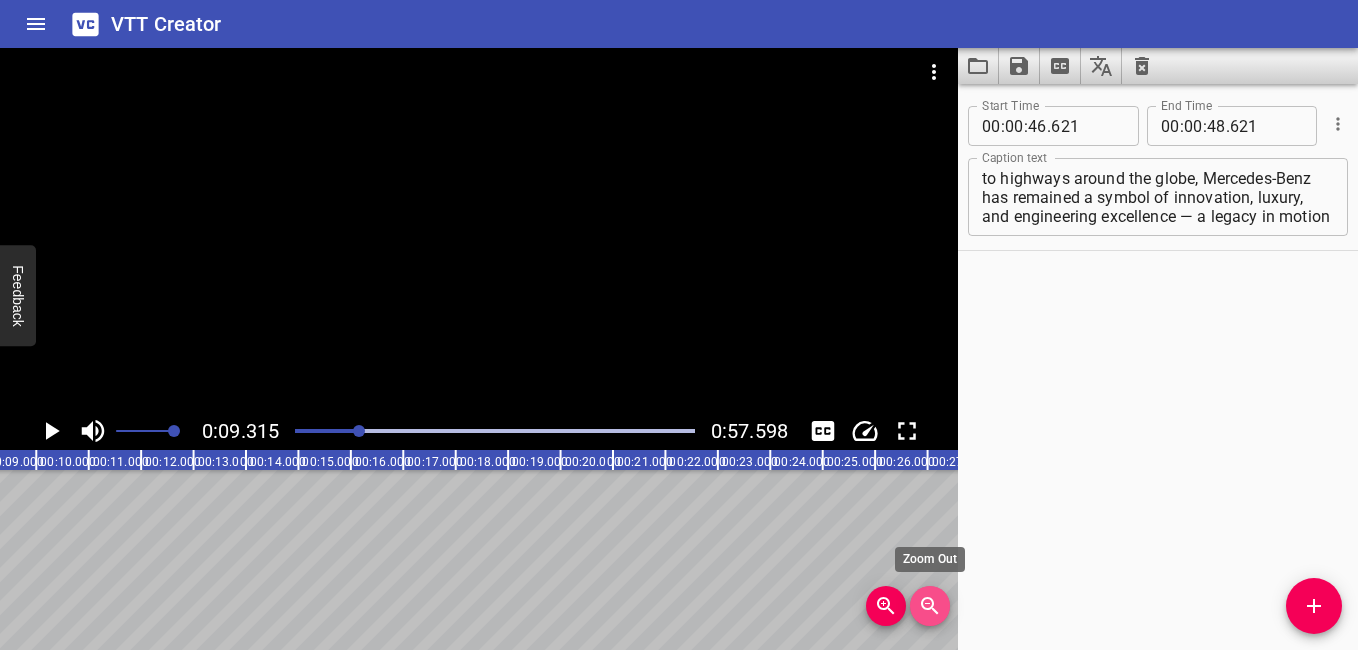 click at bounding box center (929, 605) 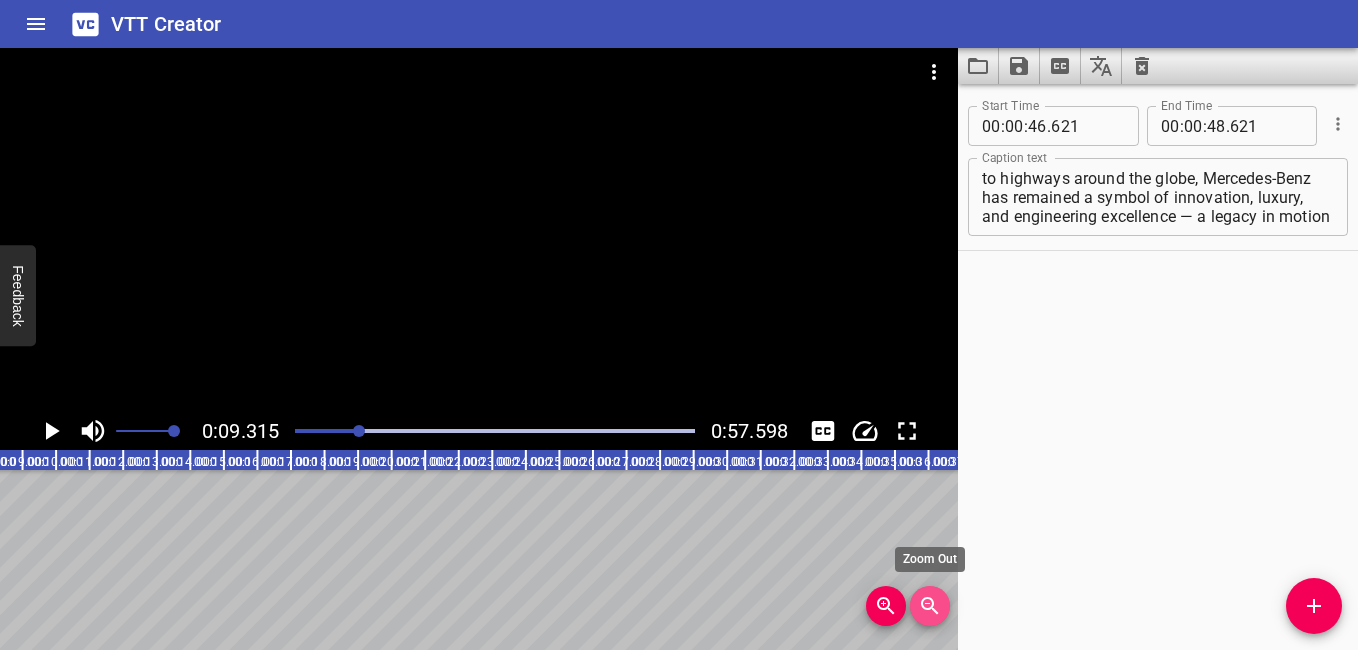 click at bounding box center [929, 605] 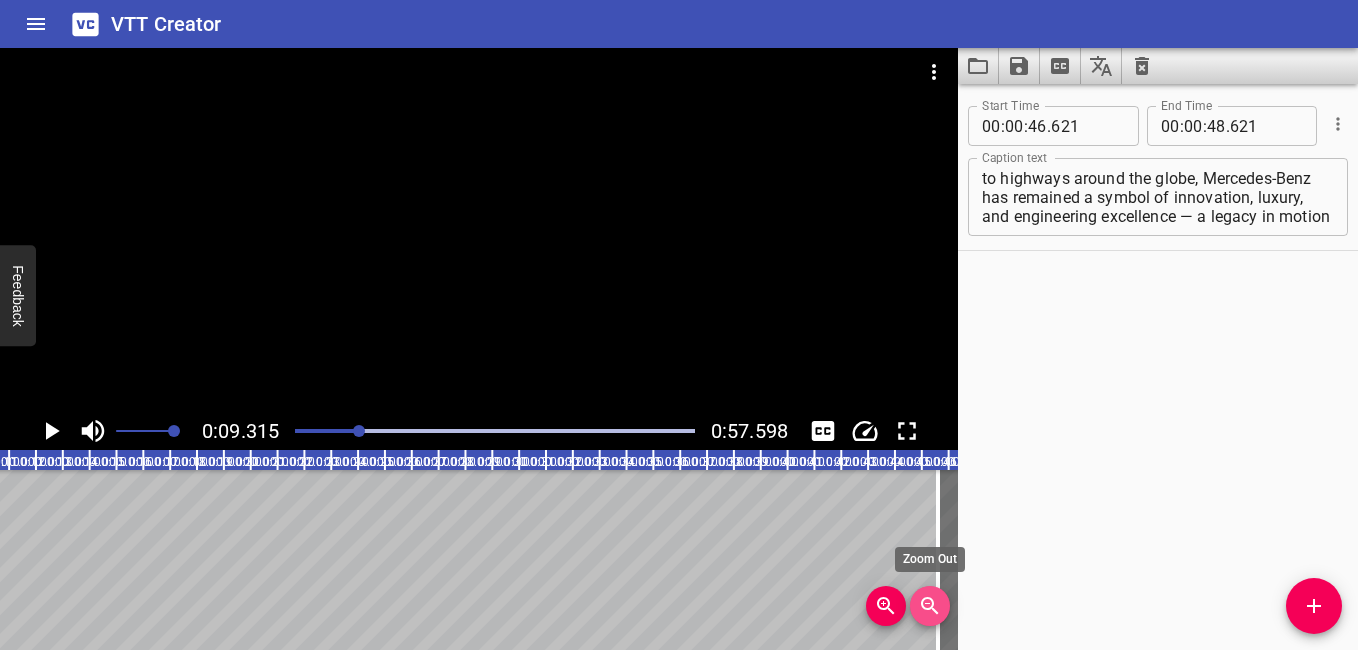 click at bounding box center (929, 605) 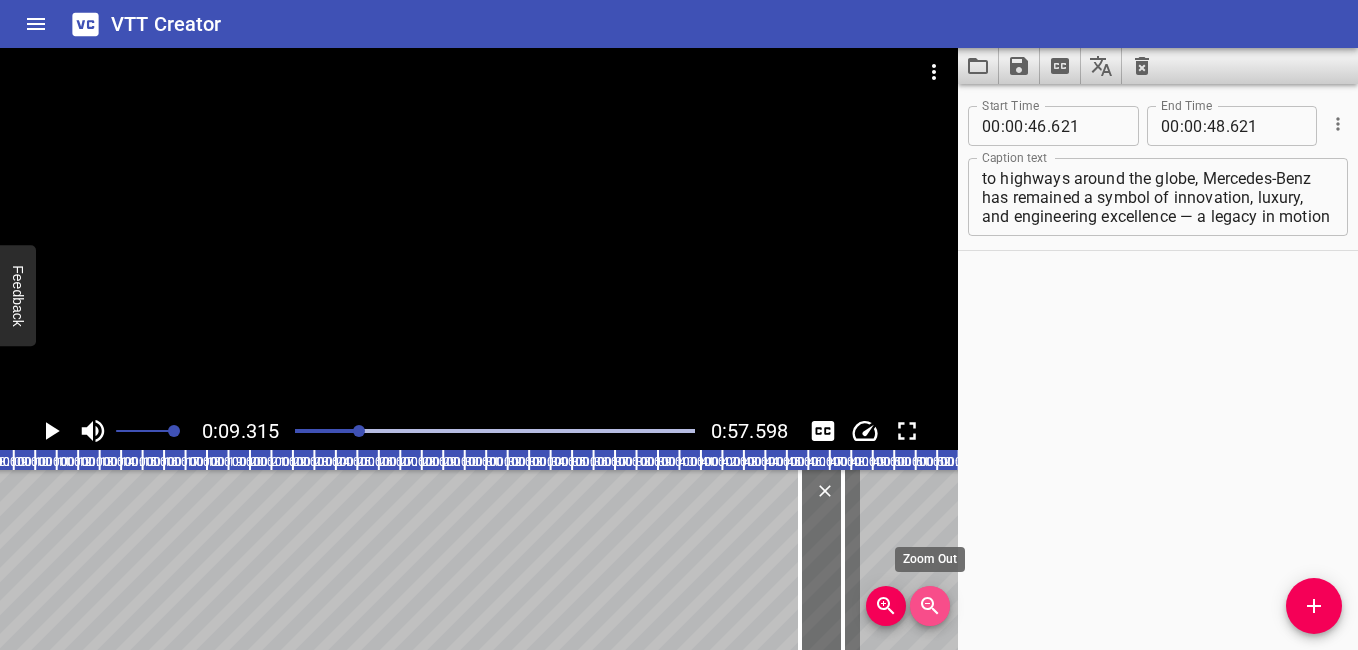 scroll, scrollTop: 0, scrollLeft: 200, axis: horizontal 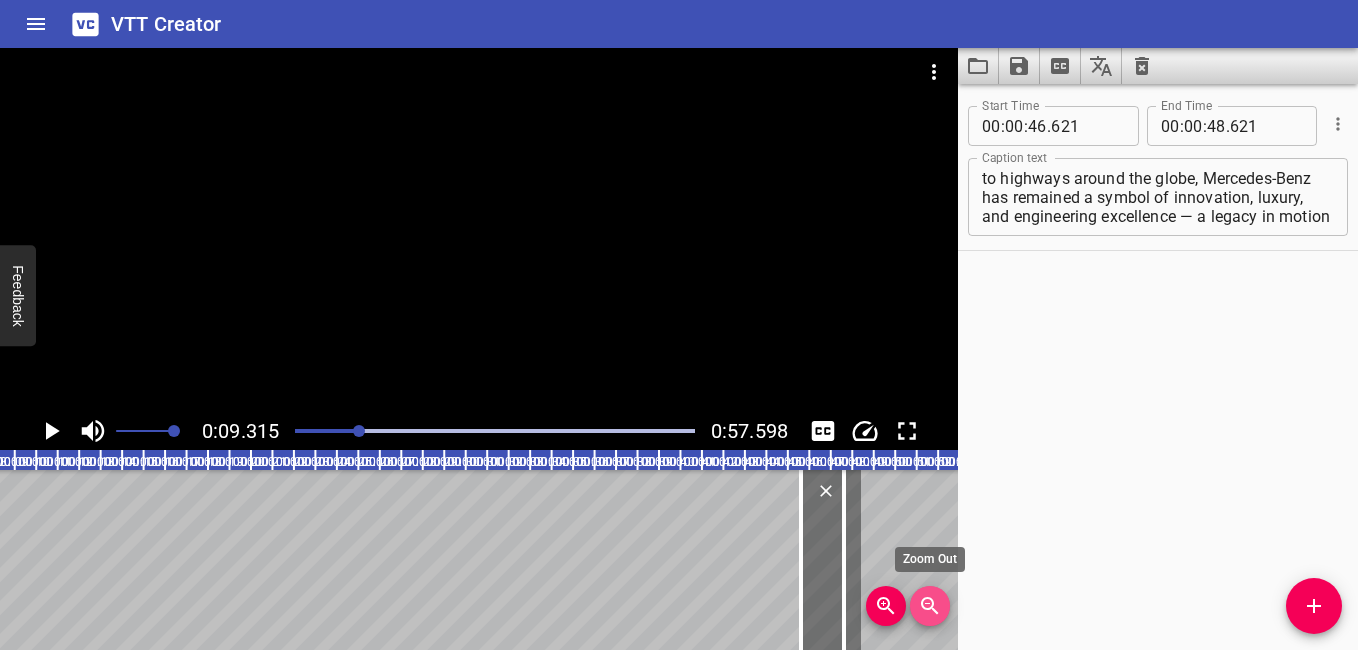 click at bounding box center [929, 605] 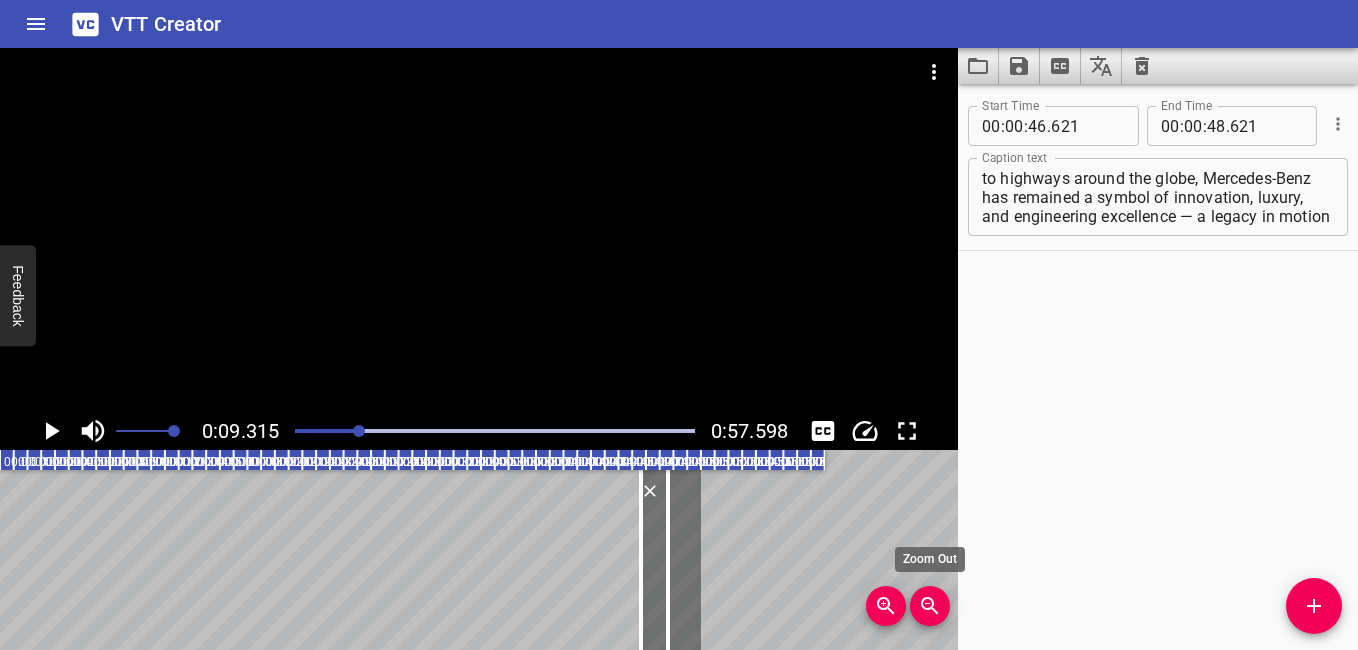 scroll, scrollTop: 0, scrollLeft: 0, axis: both 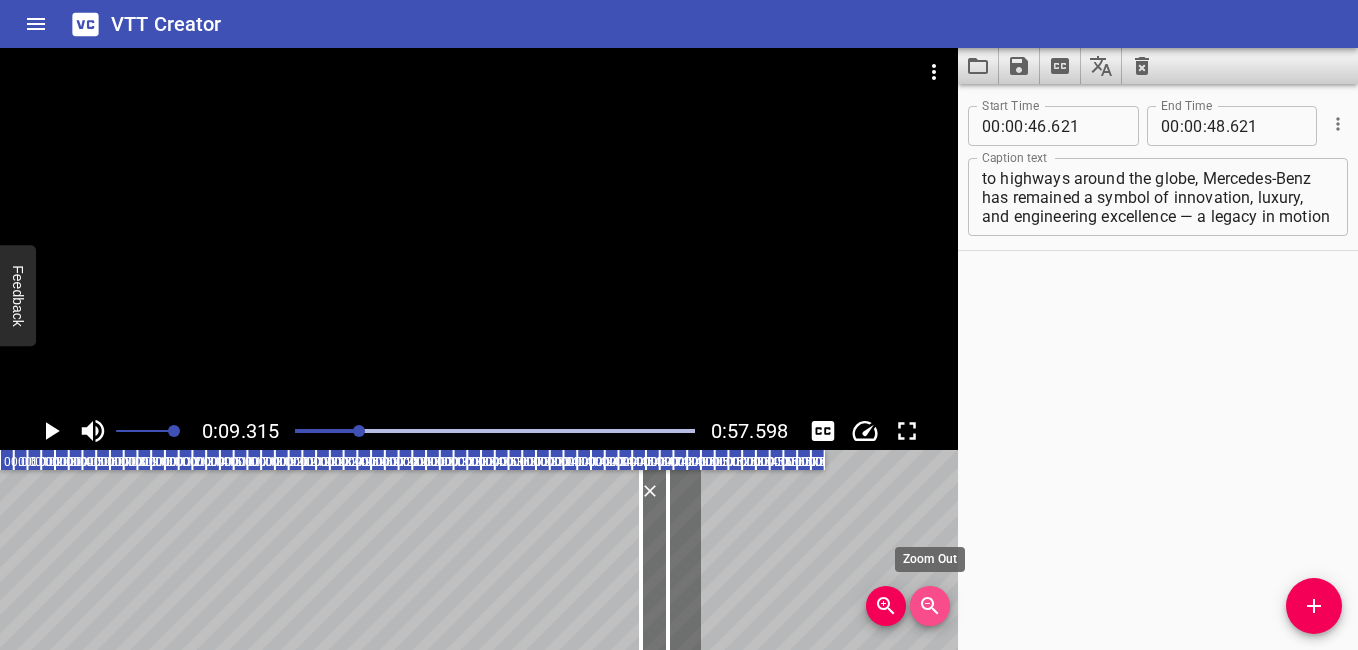 click at bounding box center (929, 605) 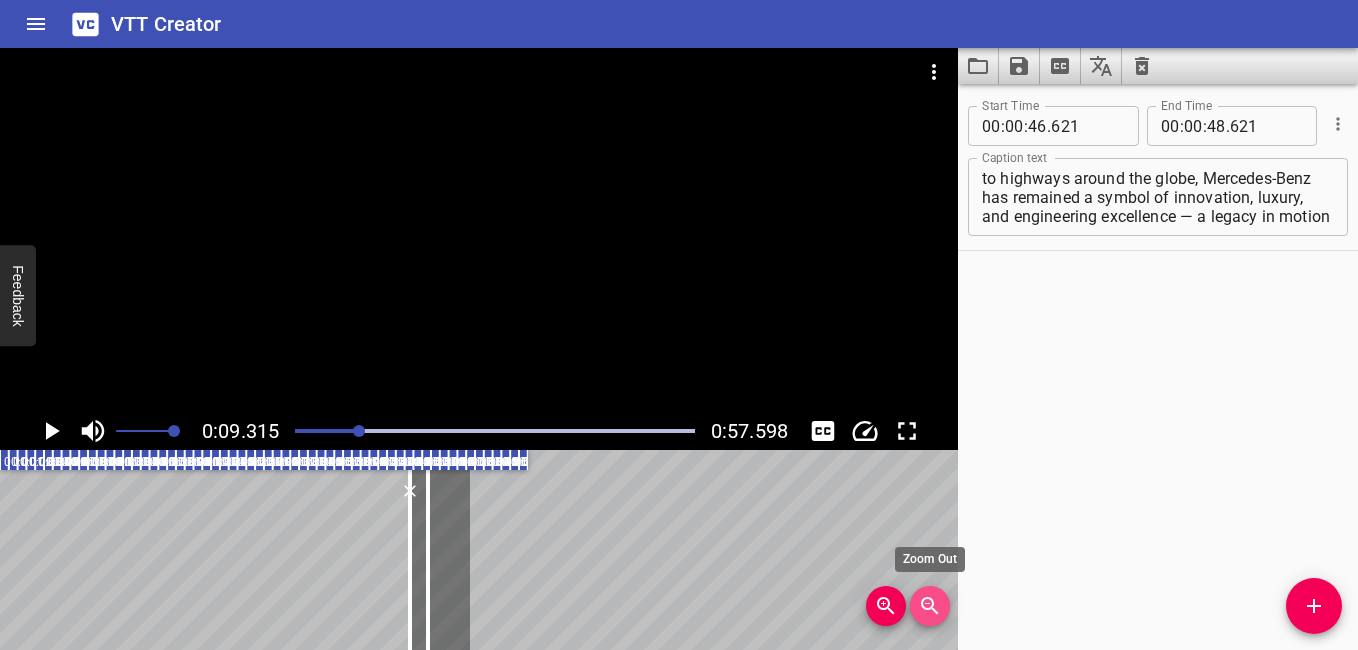 click at bounding box center [929, 605] 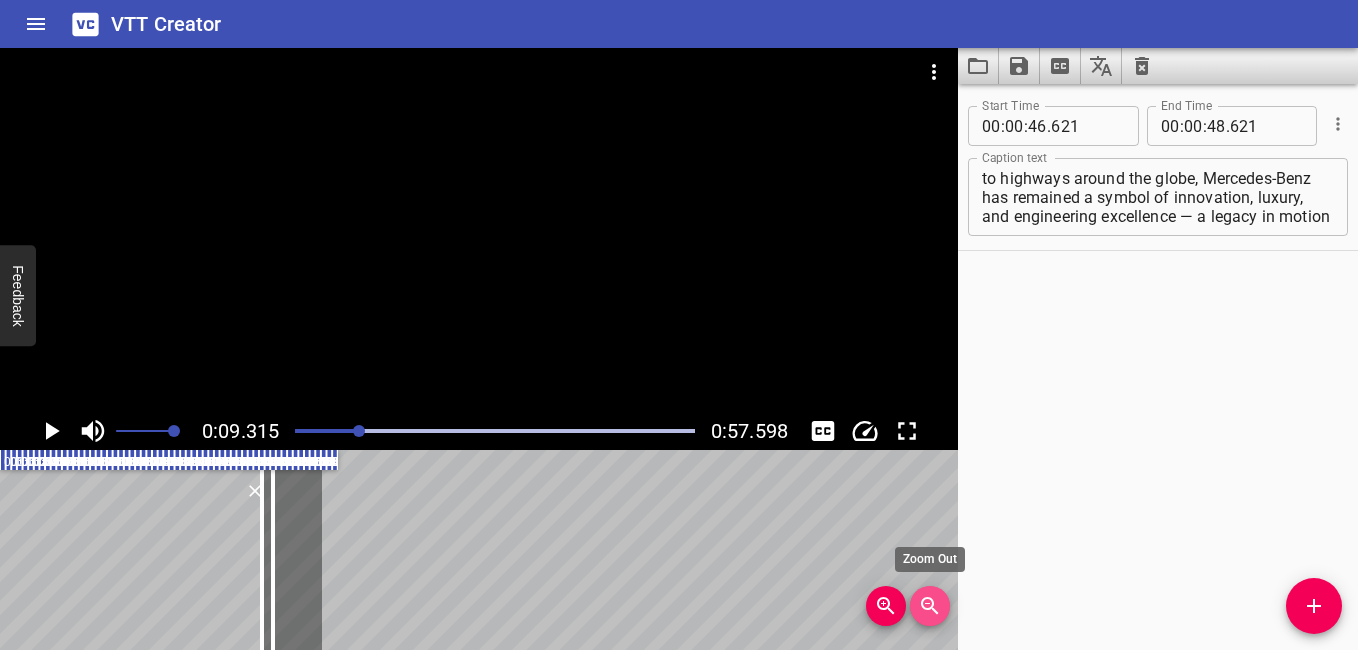 click at bounding box center [929, 605] 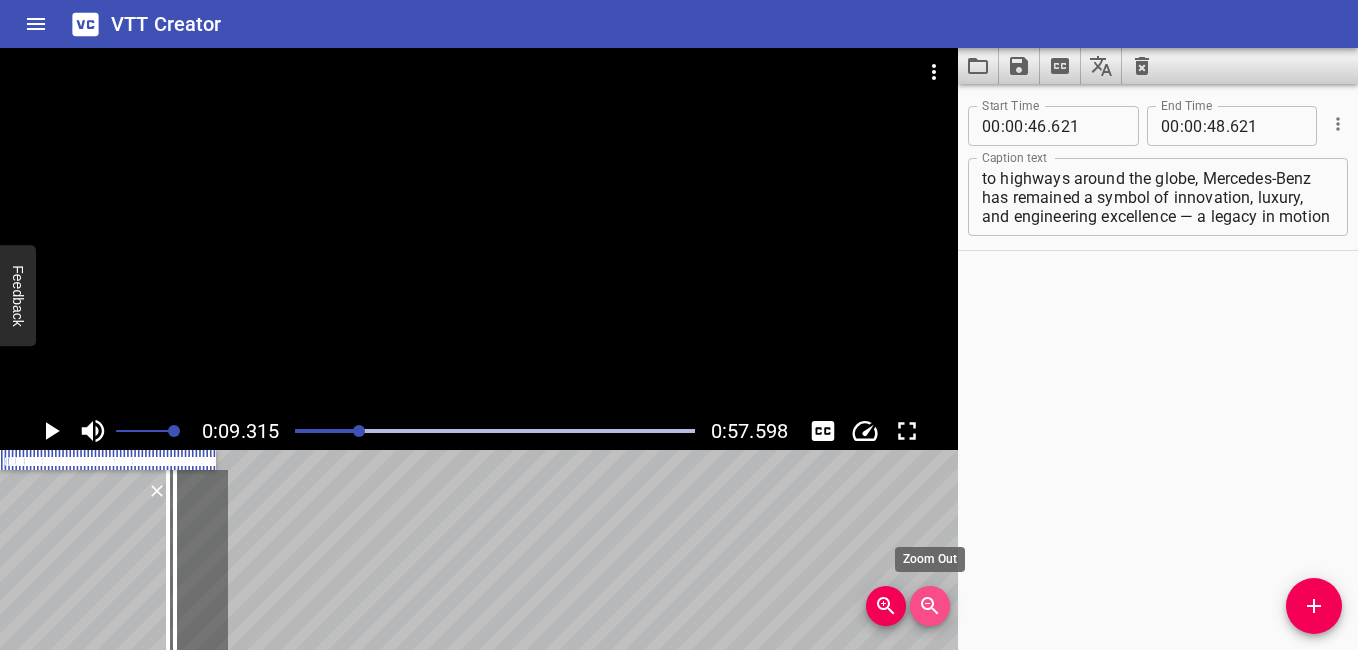 click at bounding box center [929, 605] 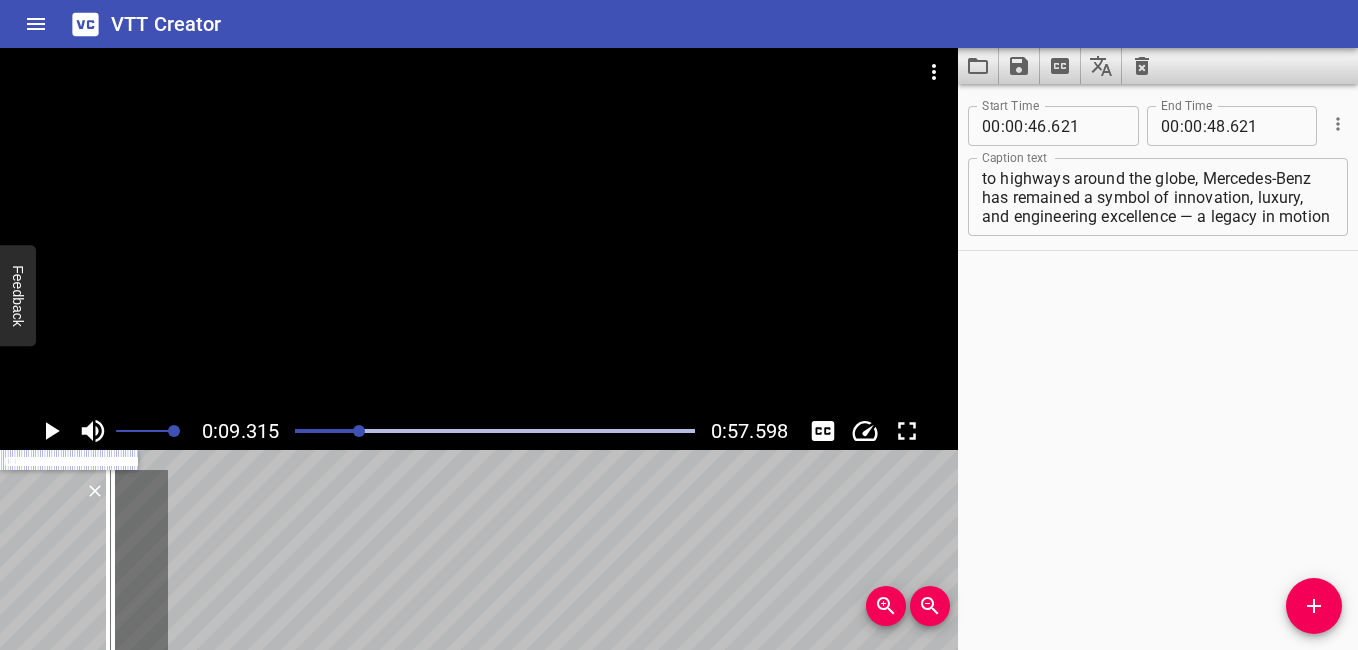 click at bounding box center [53, 431] 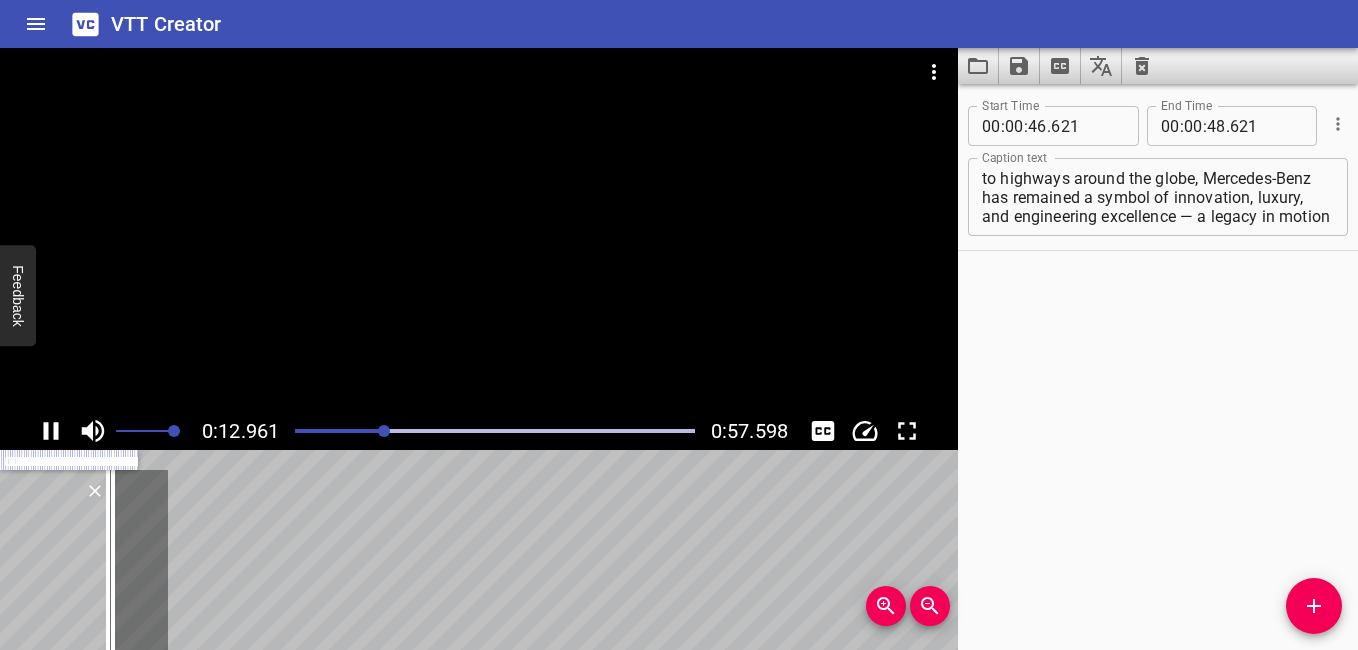 click at bounding box center (495, 431) 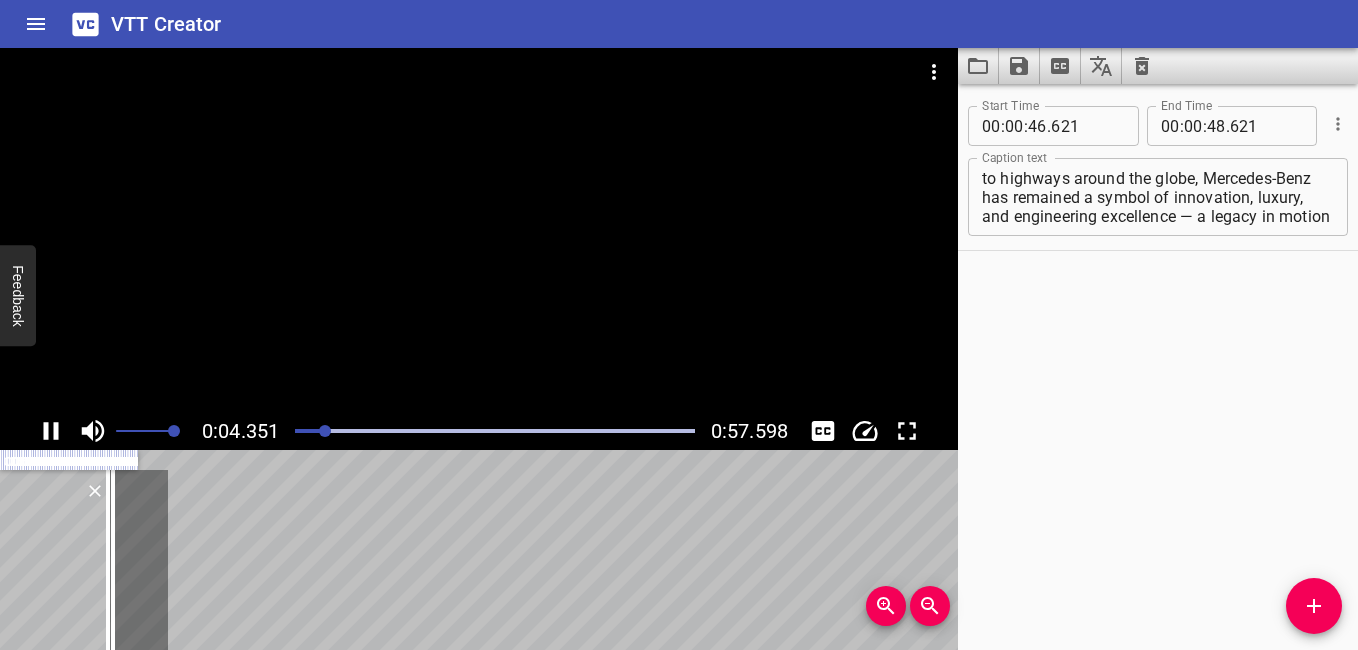 click at bounding box center [495, 431] 